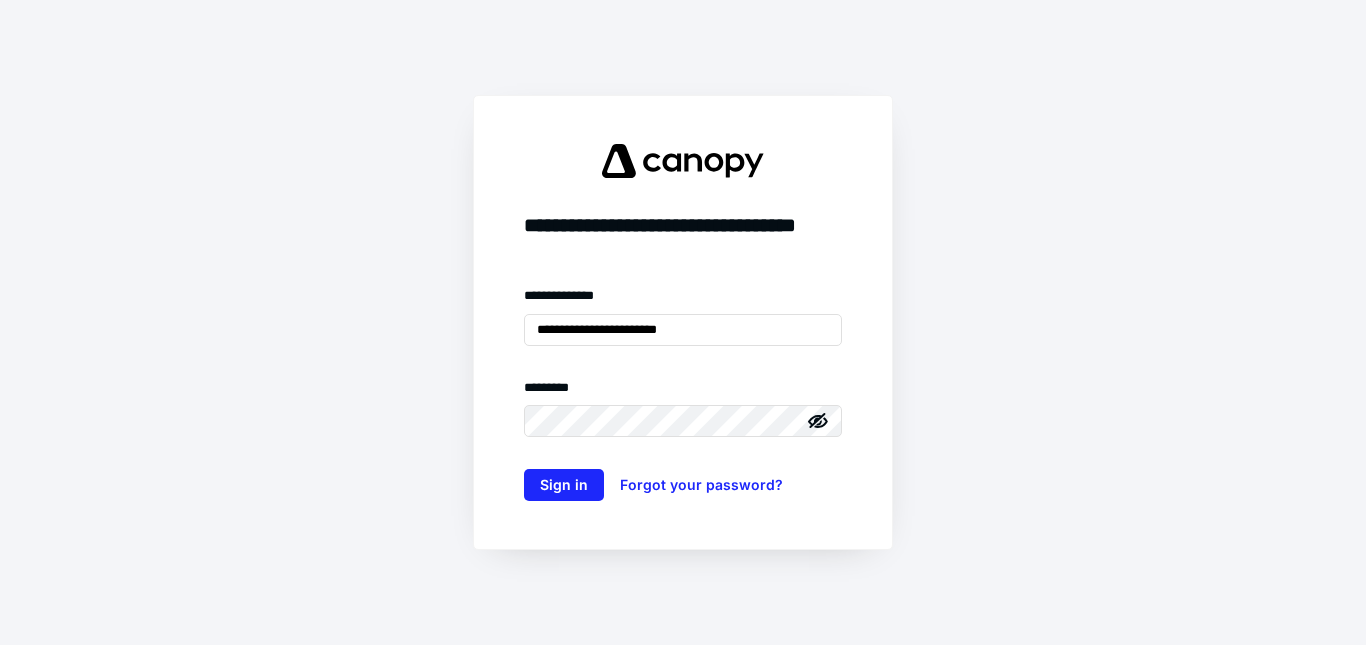 scroll, scrollTop: 0, scrollLeft: 0, axis: both 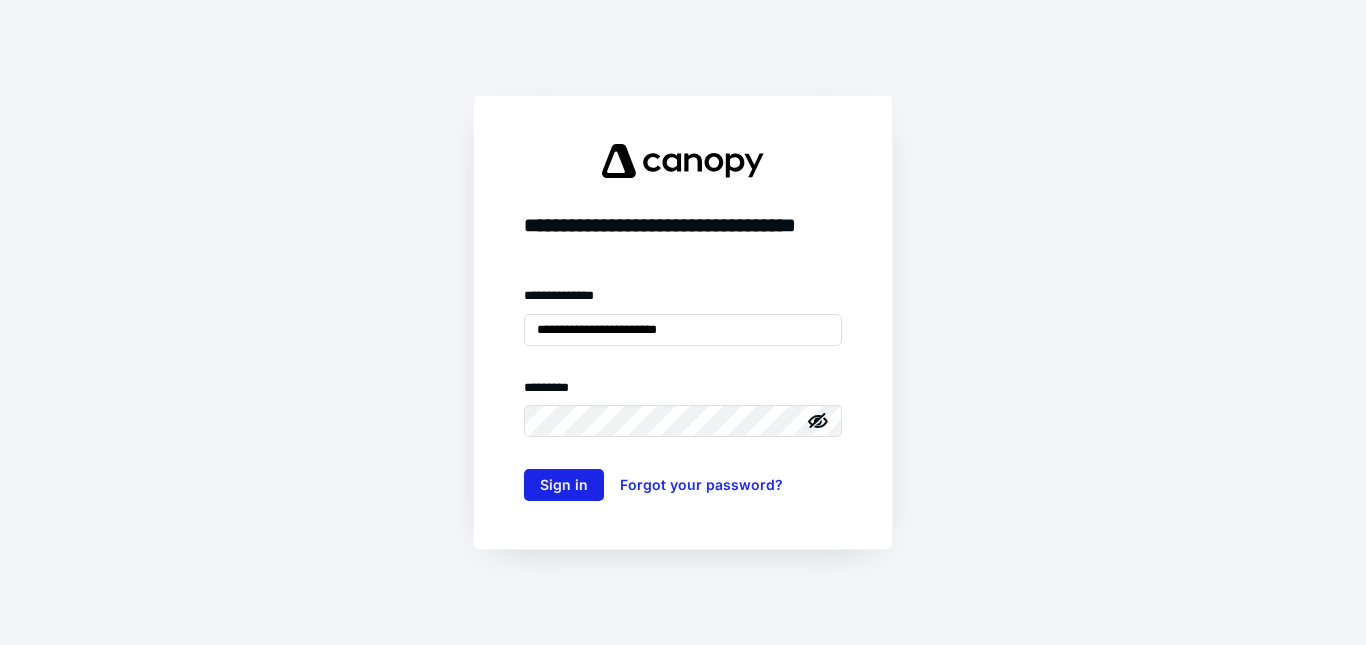 click on "Sign in" at bounding box center (564, 485) 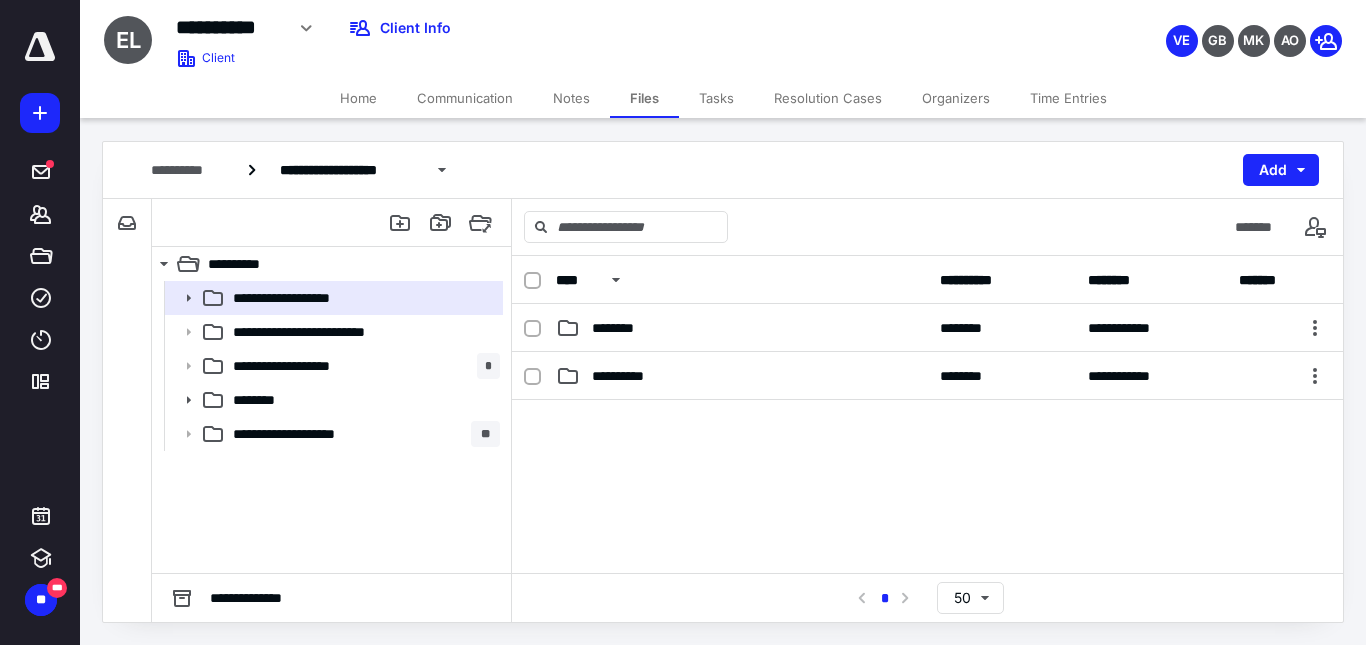 click at bounding box center [927, 550] 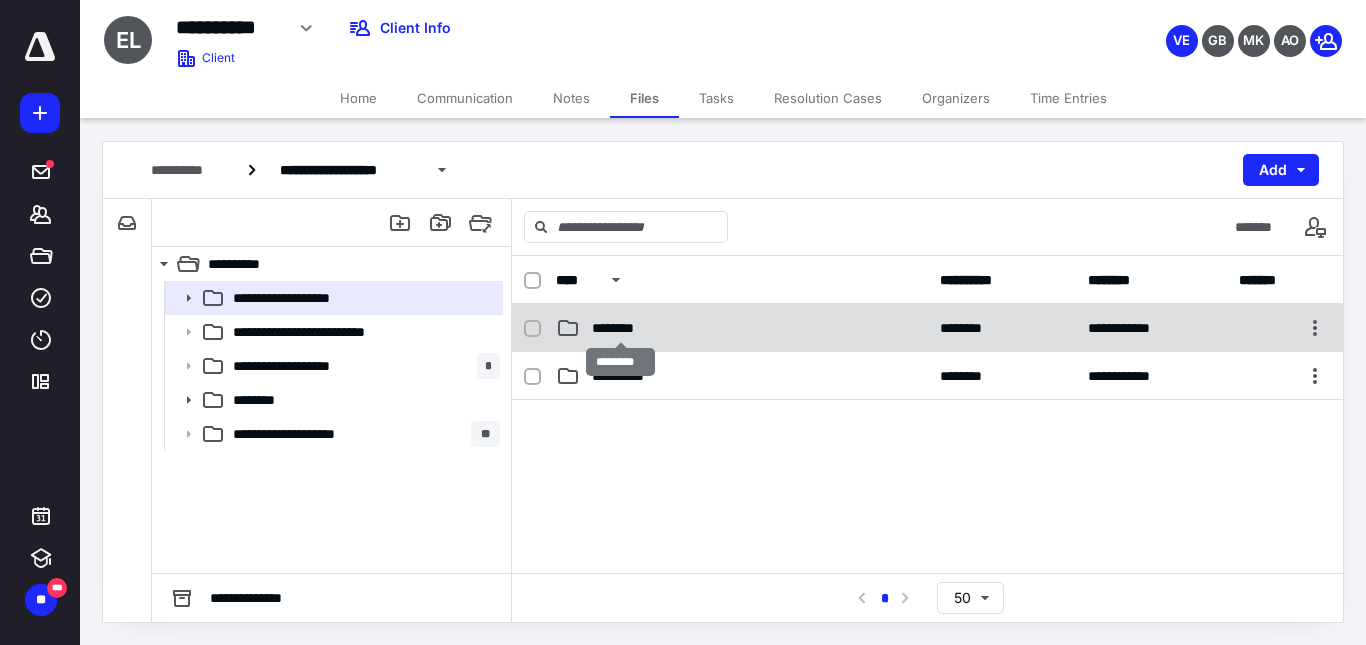 click on "********" at bounding box center (620, 328) 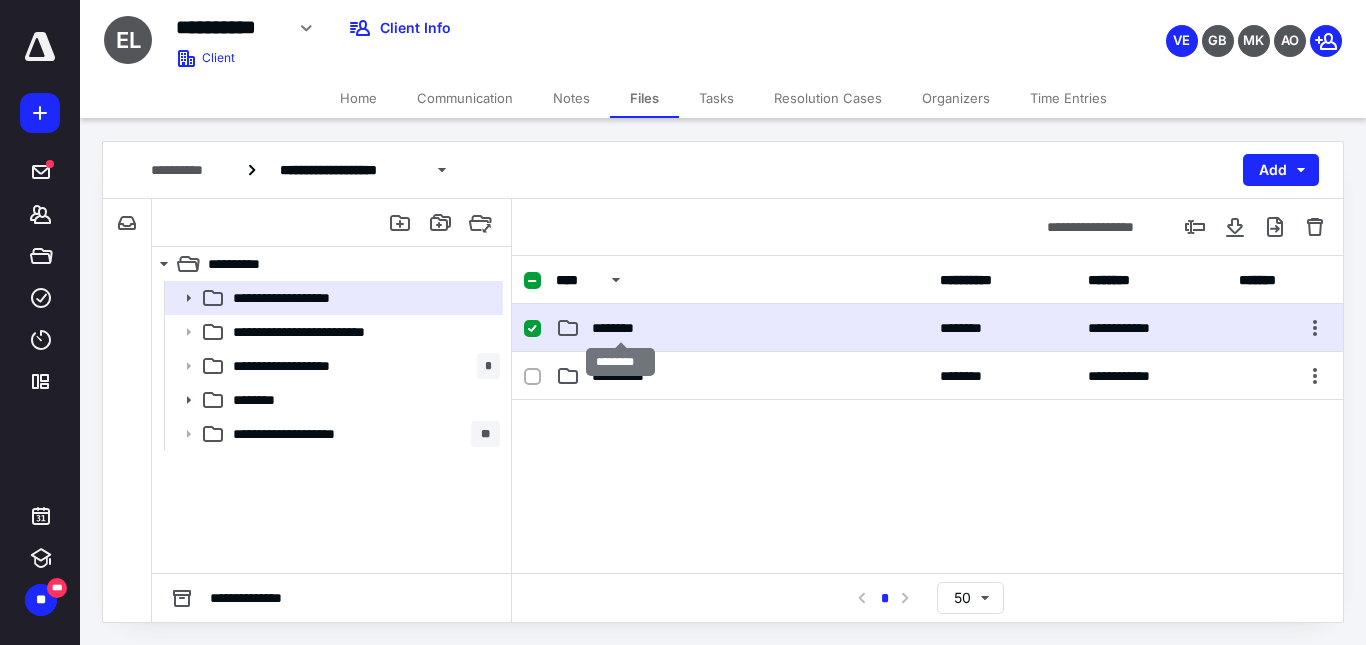 click on "********" at bounding box center [620, 328] 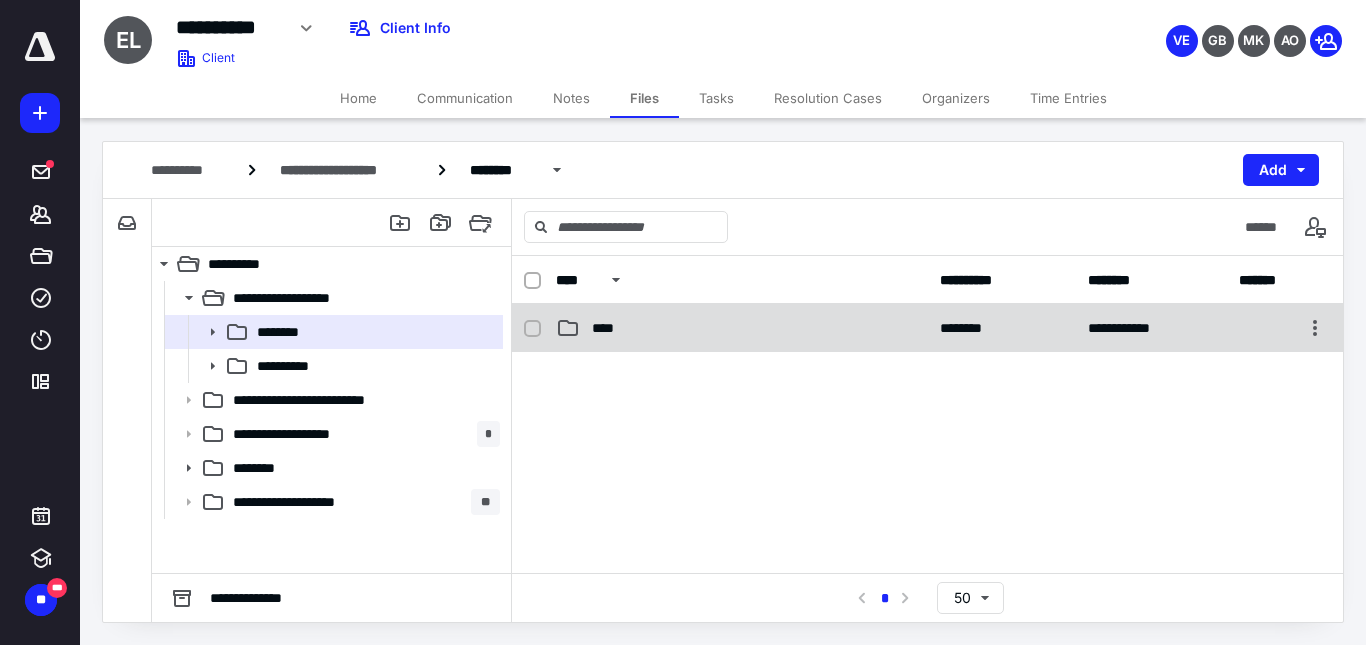 click on "****" at bounding box center [609, 328] 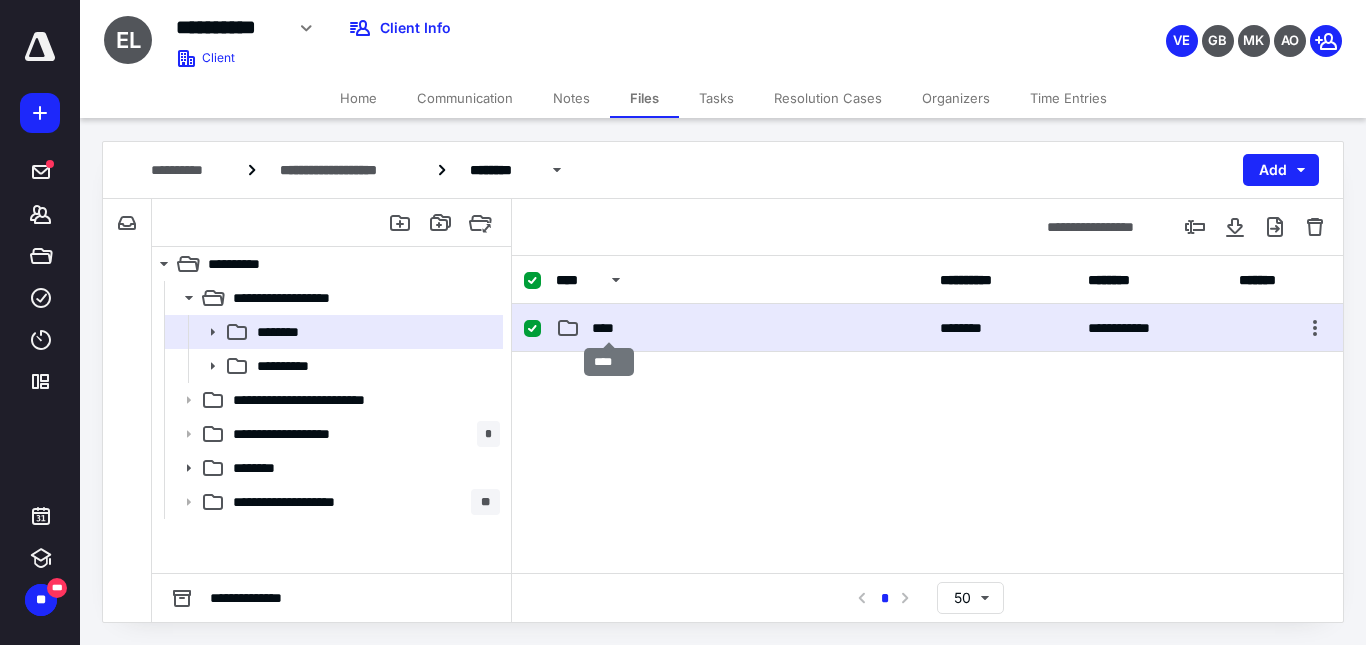 click on "****" at bounding box center [609, 328] 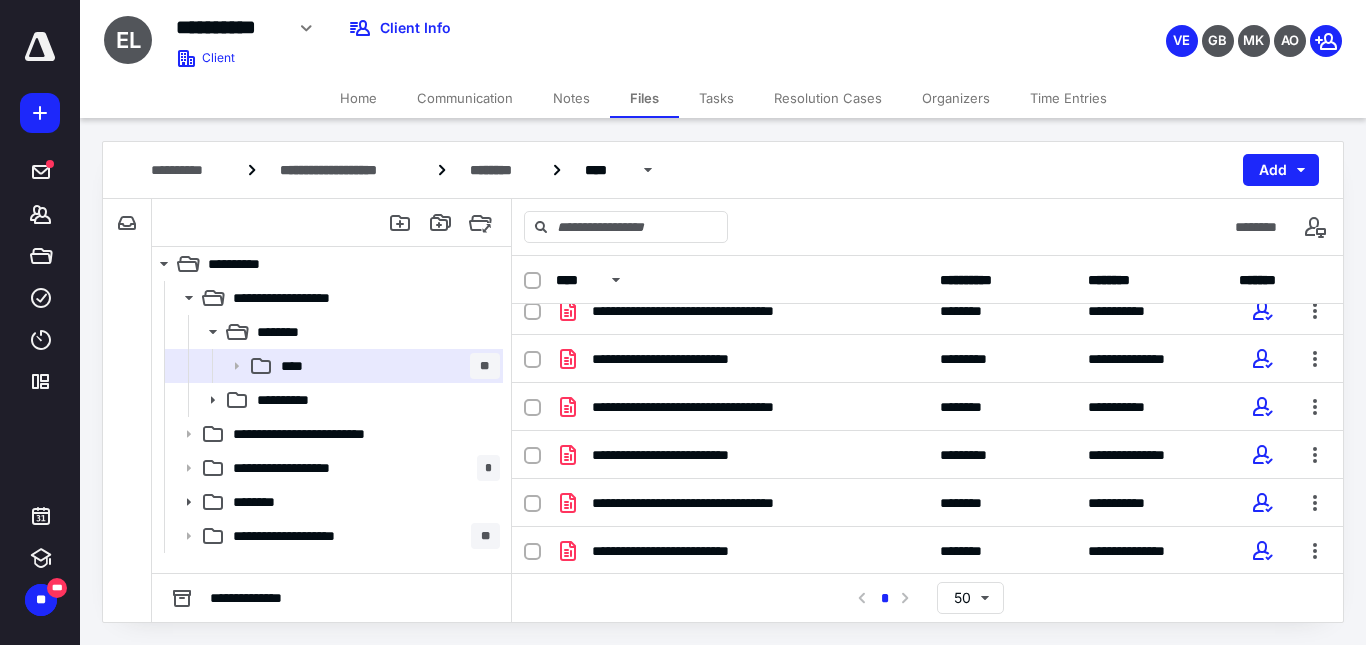 scroll, scrollTop: 1027, scrollLeft: 0, axis: vertical 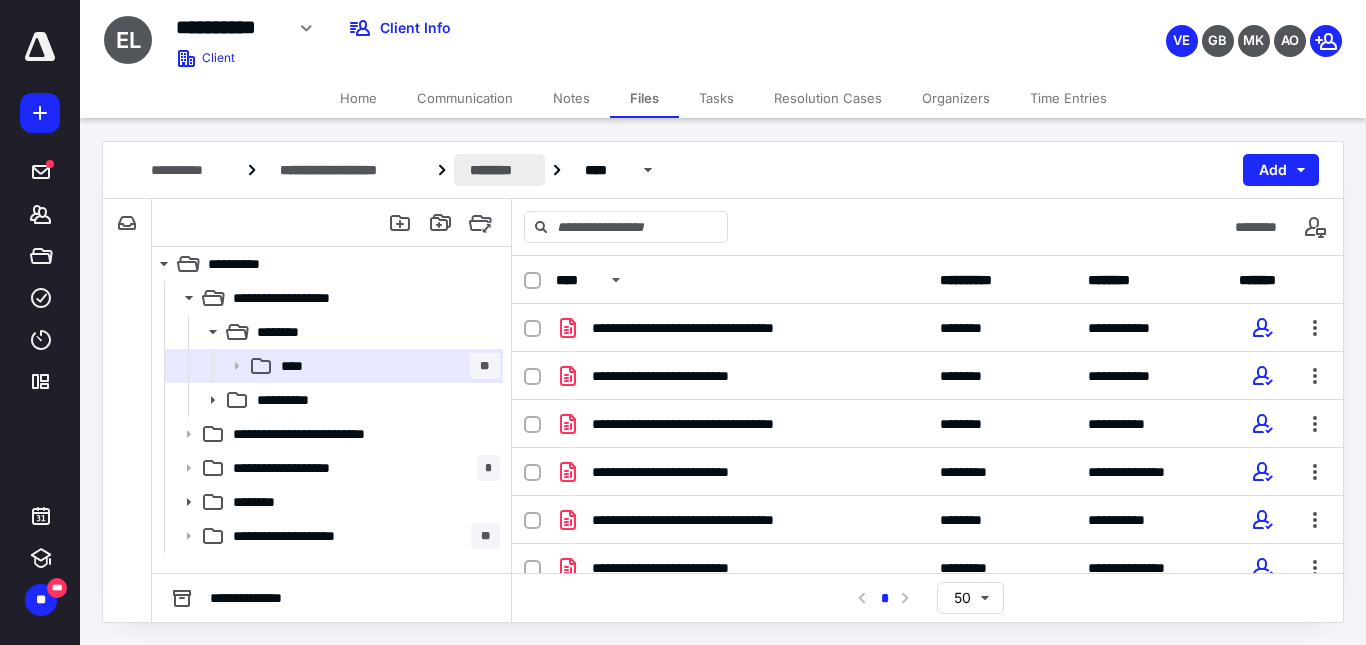 click on "********" at bounding box center (499, 170) 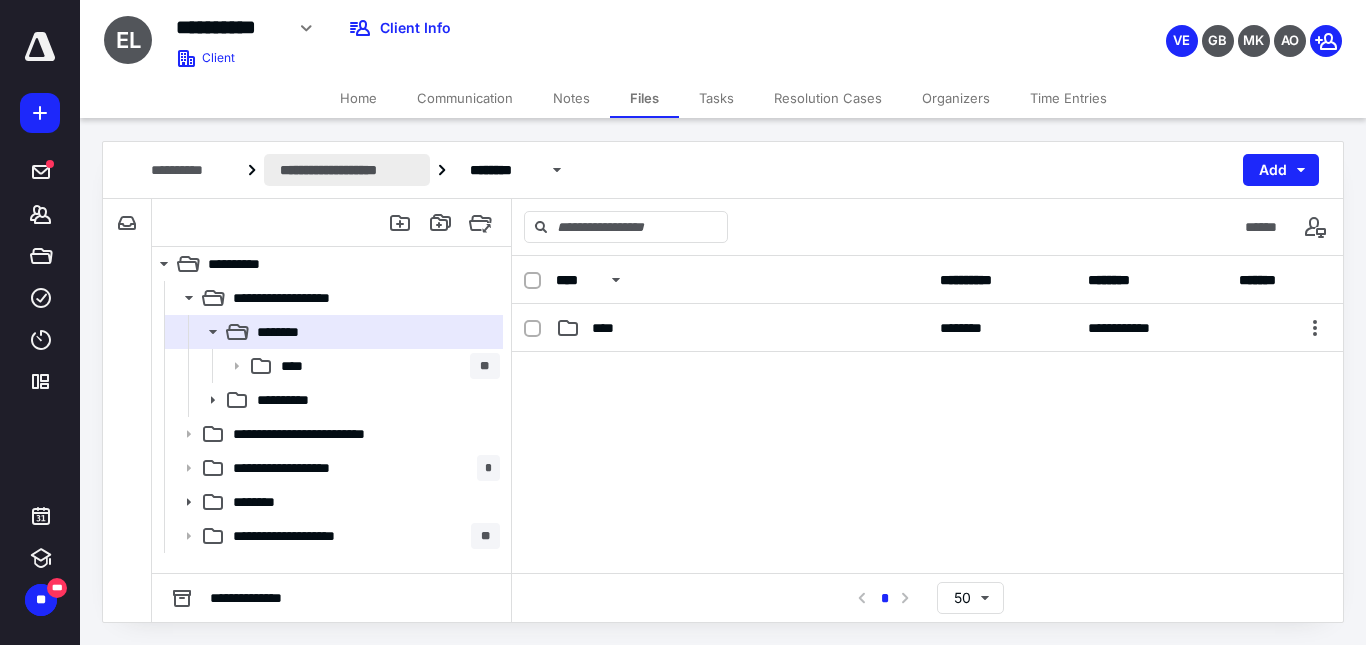 click on "**********" at bounding box center [347, 170] 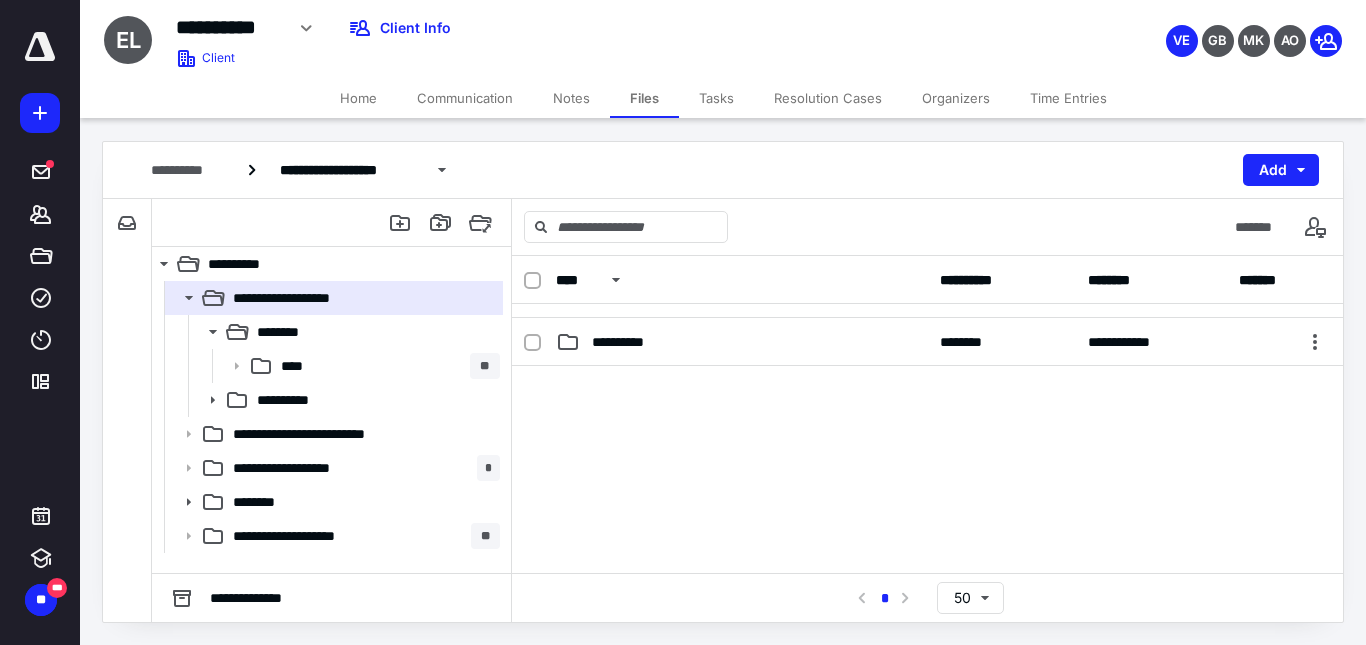 scroll, scrollTop: 0, scrollLeft: 0, axis: both 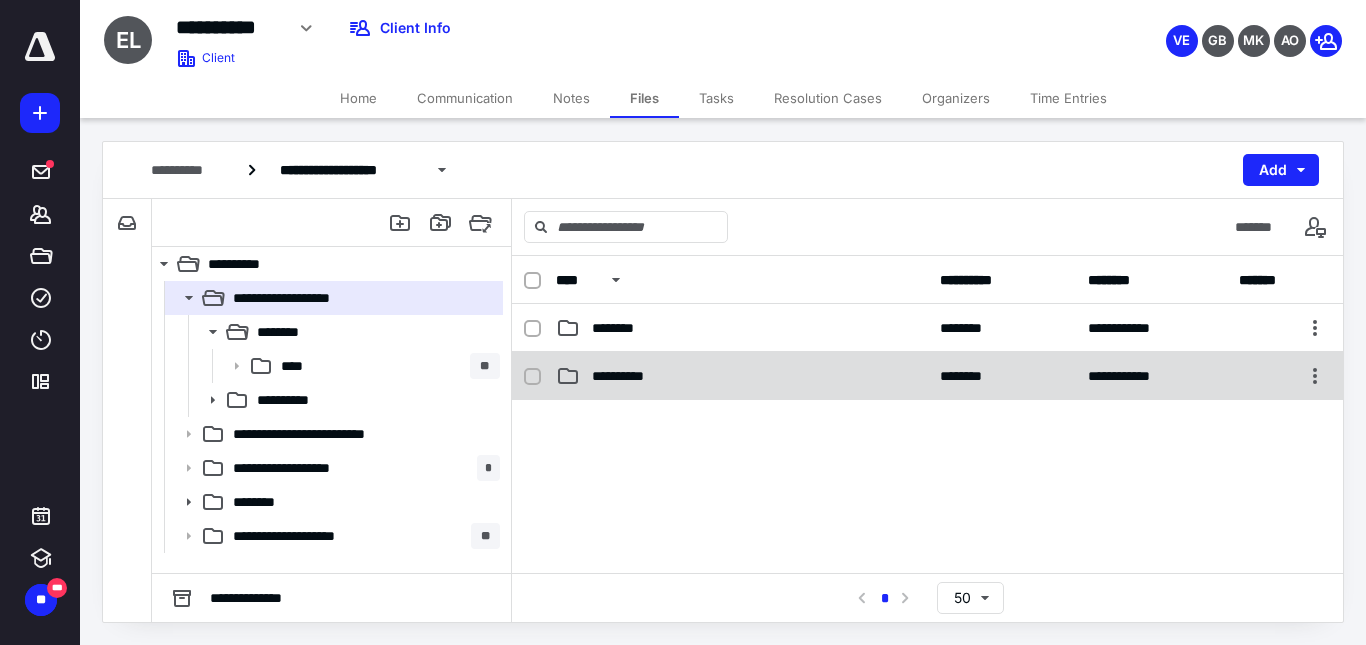 click on "**********" at bounding box center [628, 376] 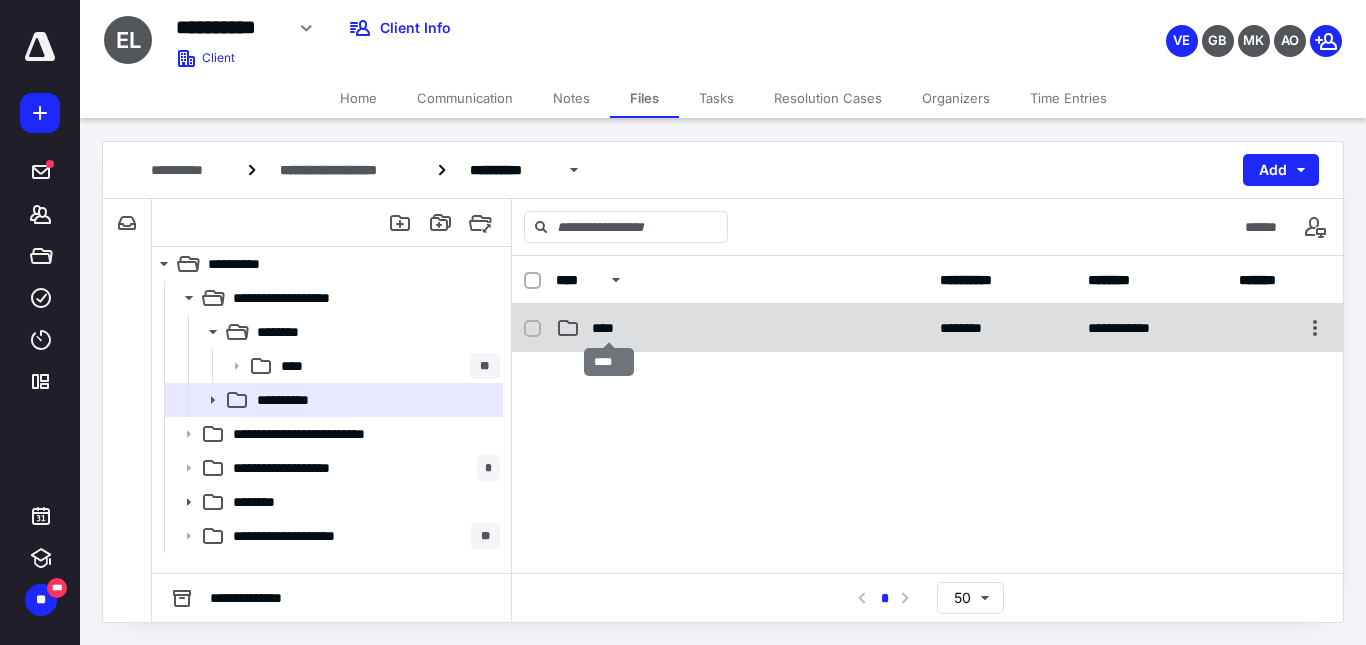 click on "****" at bounding box center [609, 328] 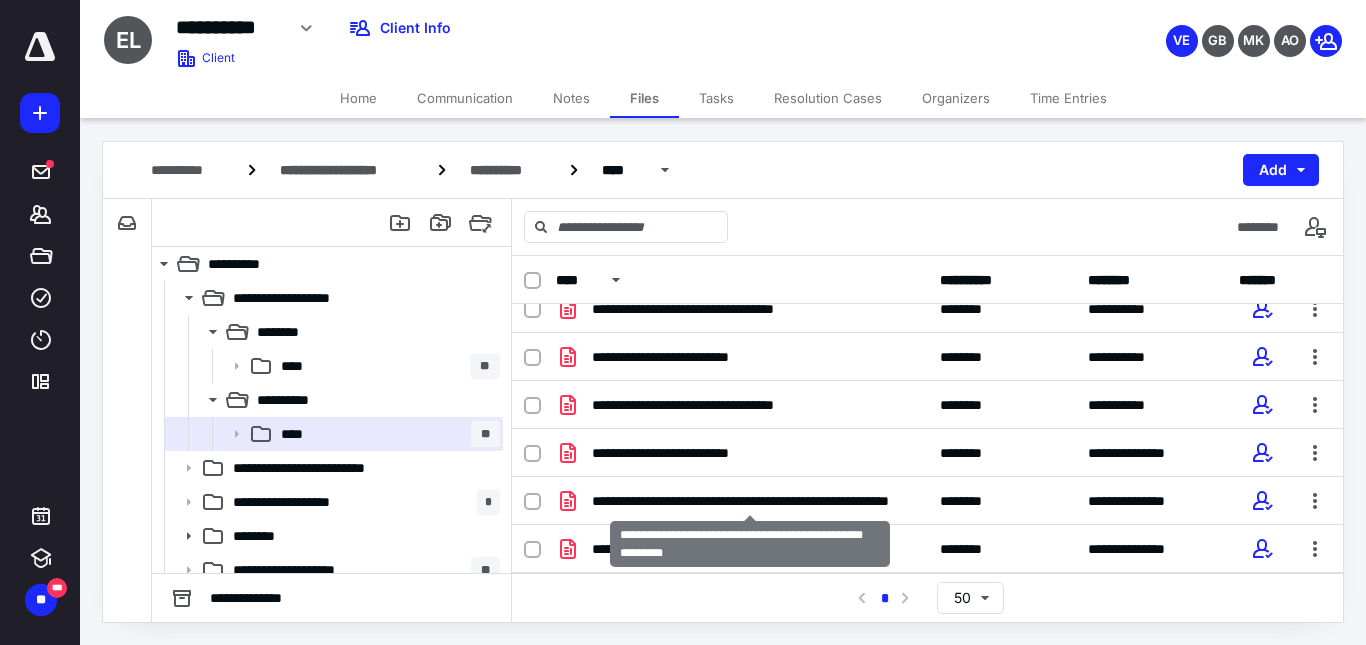 scroll, scrollTop: 0, scrollLeft: 0, axis: both 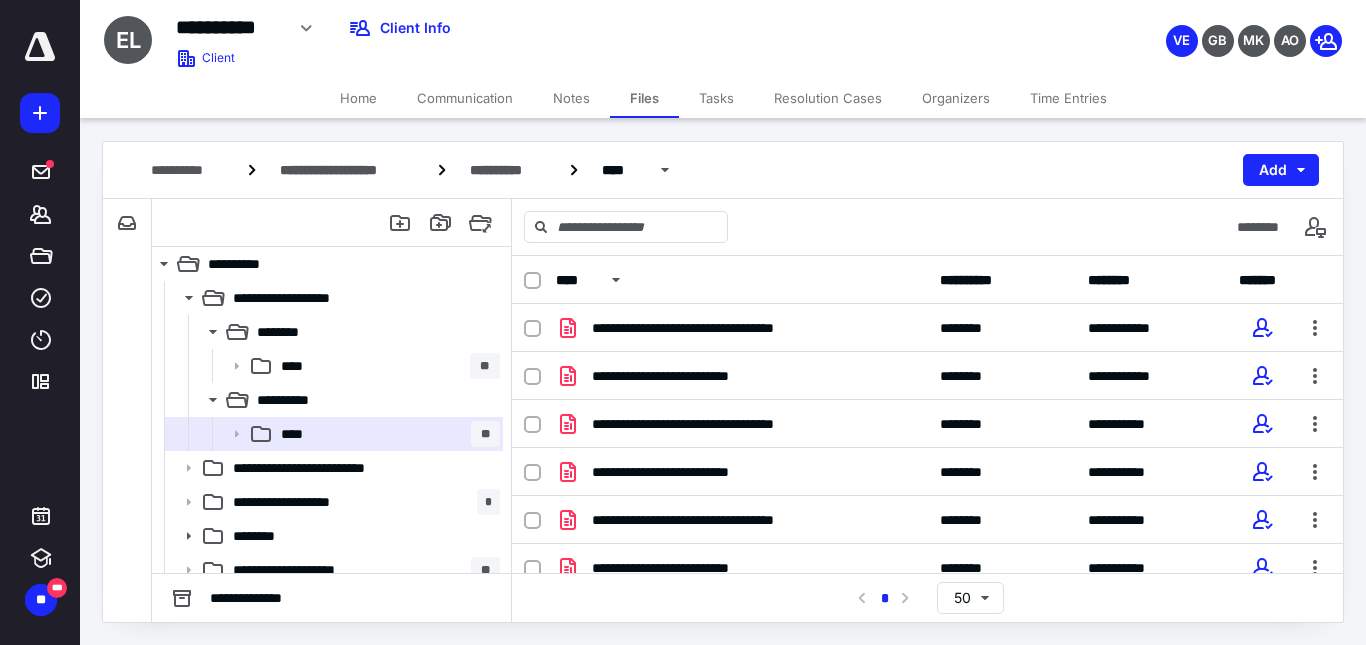 click on "********" at bounding box center (927, 227) 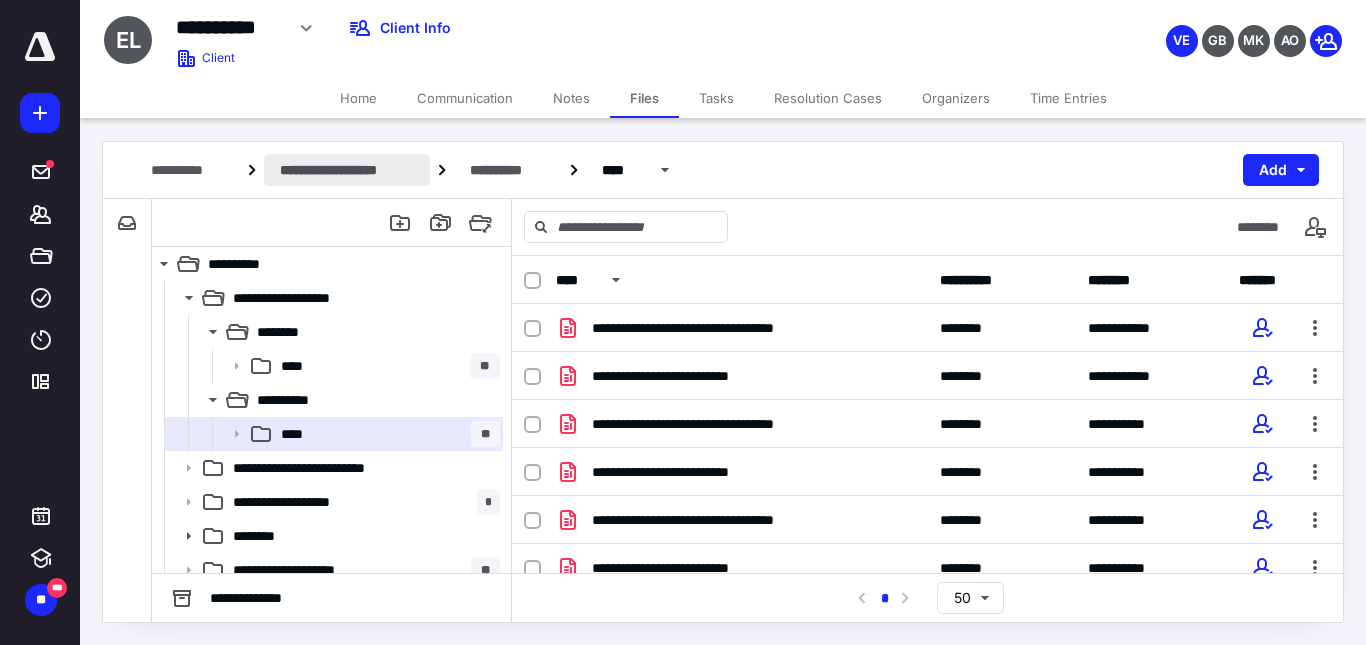 click on "**********" at bounding box center [347, 170] 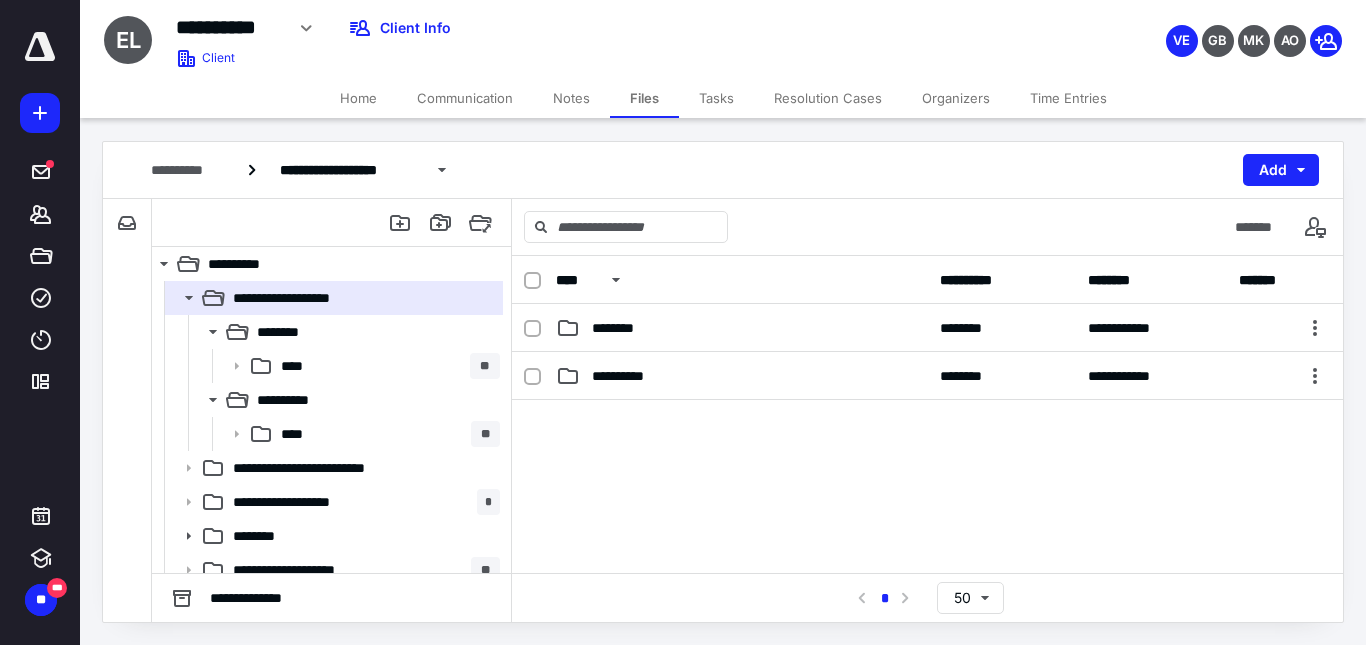 click at bounding box center (927, 550) 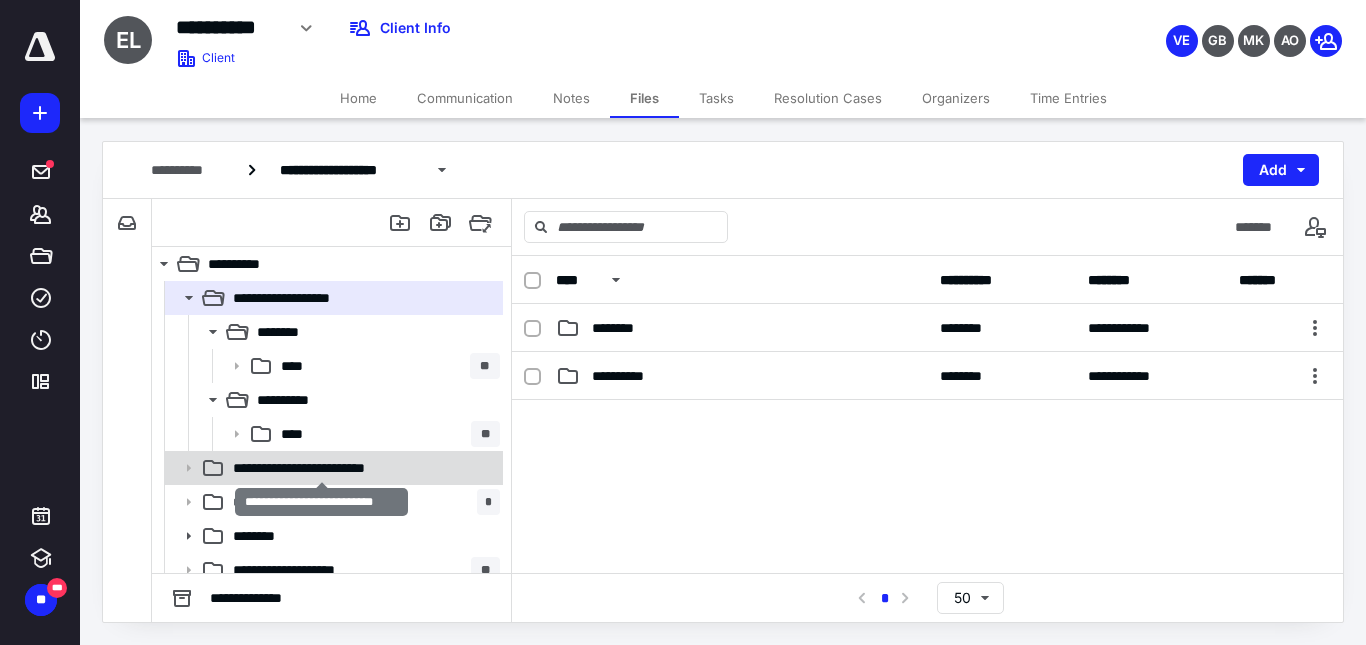 click on "**********" at bounding box center (321, 468) 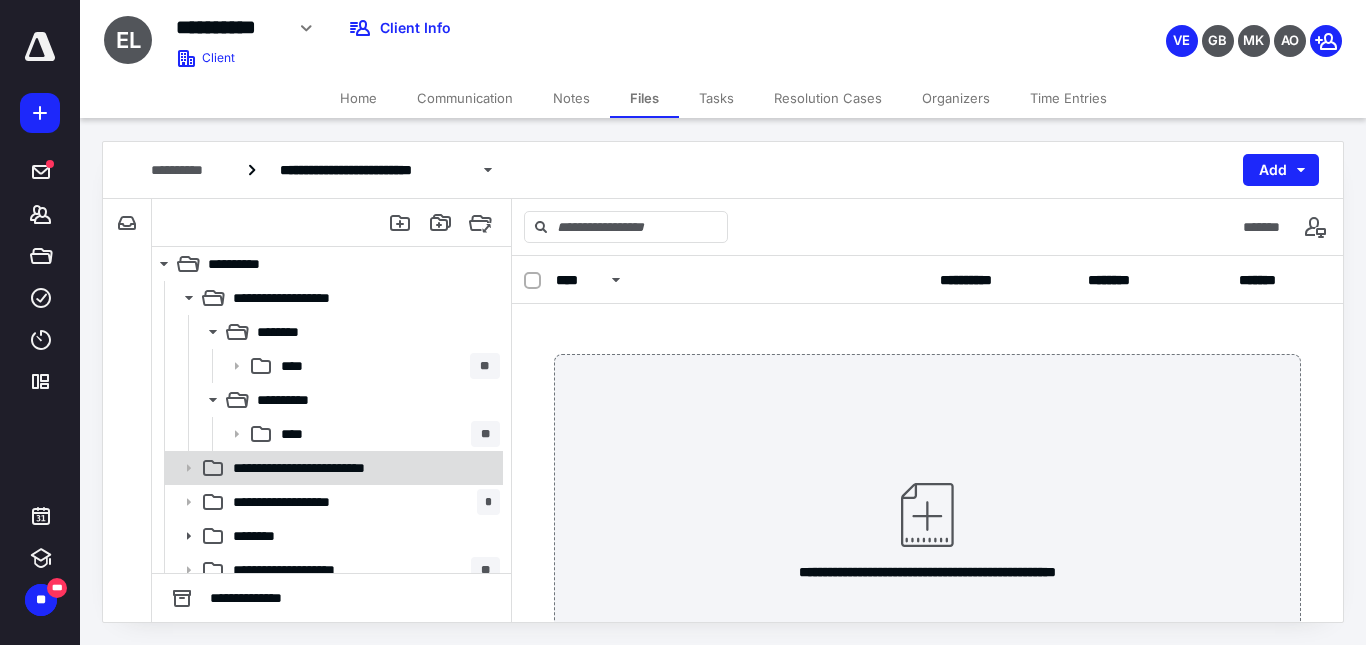 click 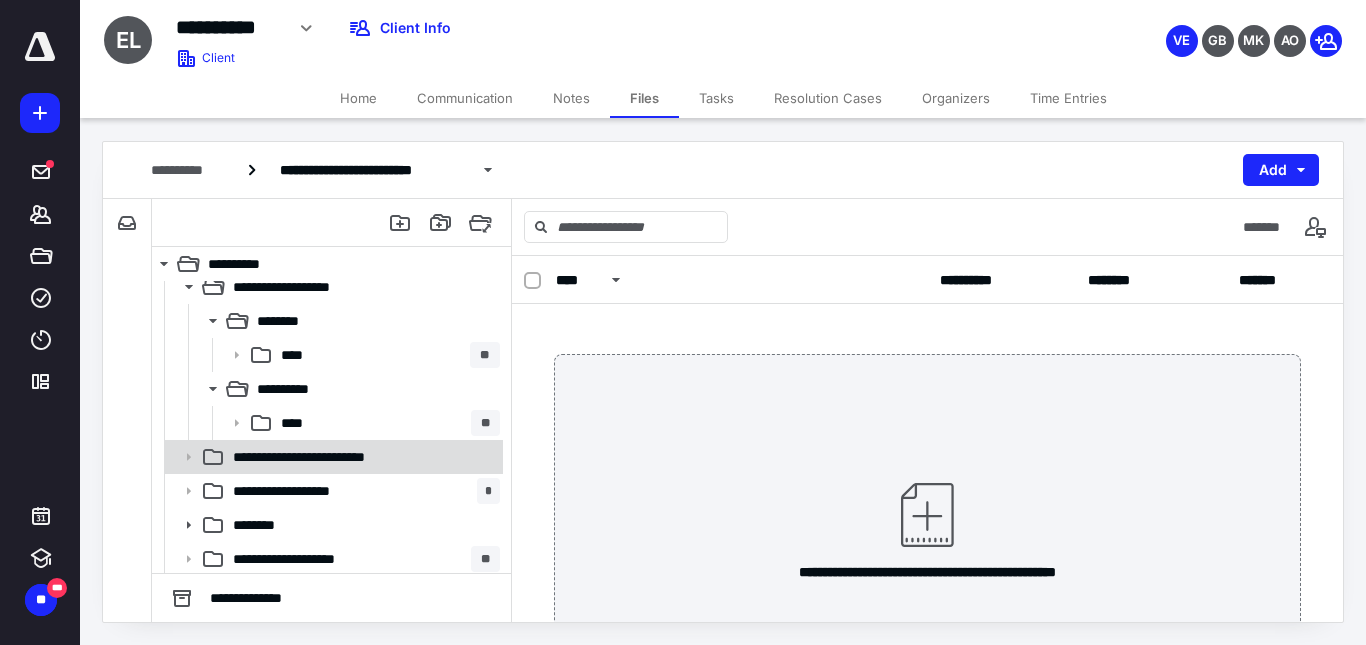 scroll, scrollTop: 14, scrollLeft: 0, axis: vertical 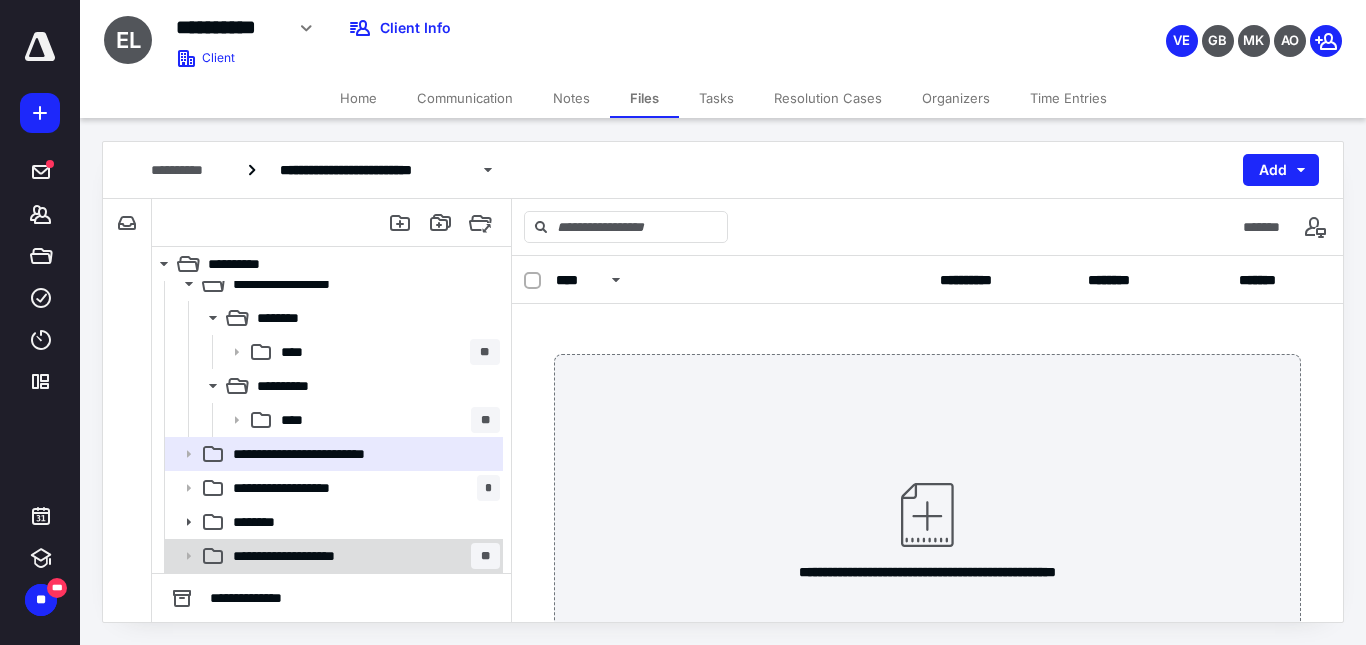 click on "**********" at bounding box center [301, 556] 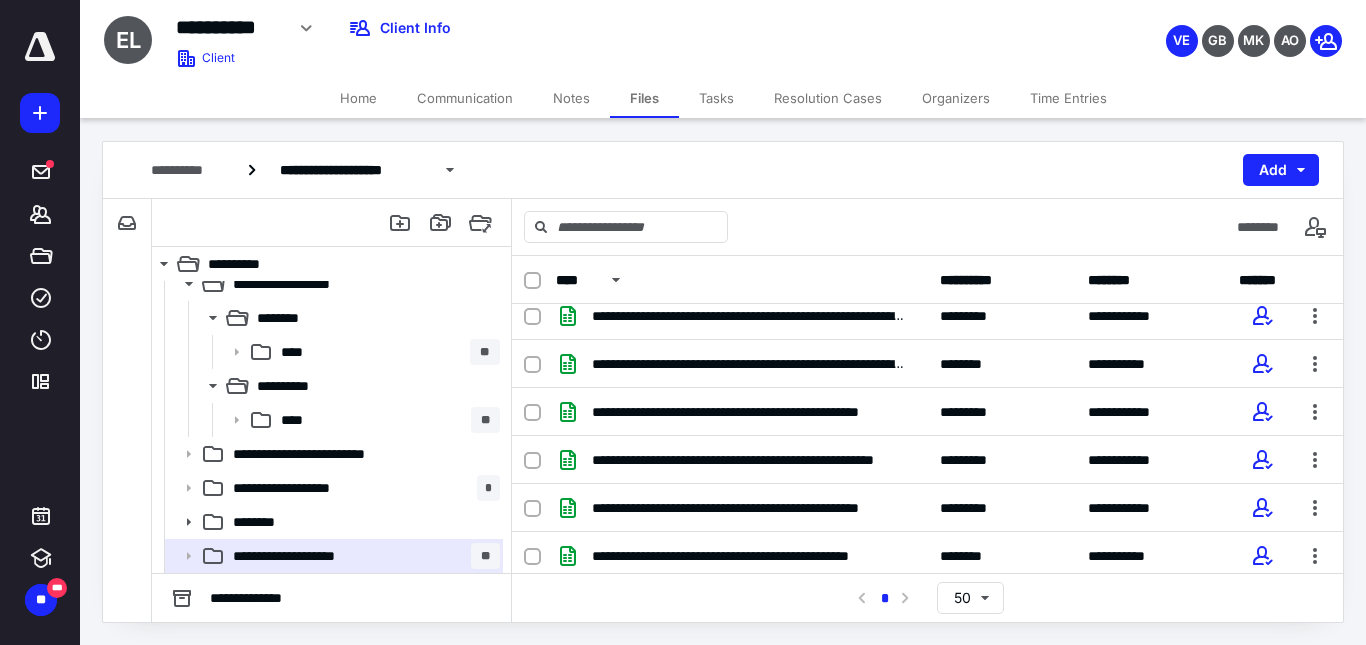 scroll, scrollTop: 499, scrollLeft: 0, axis: vertical 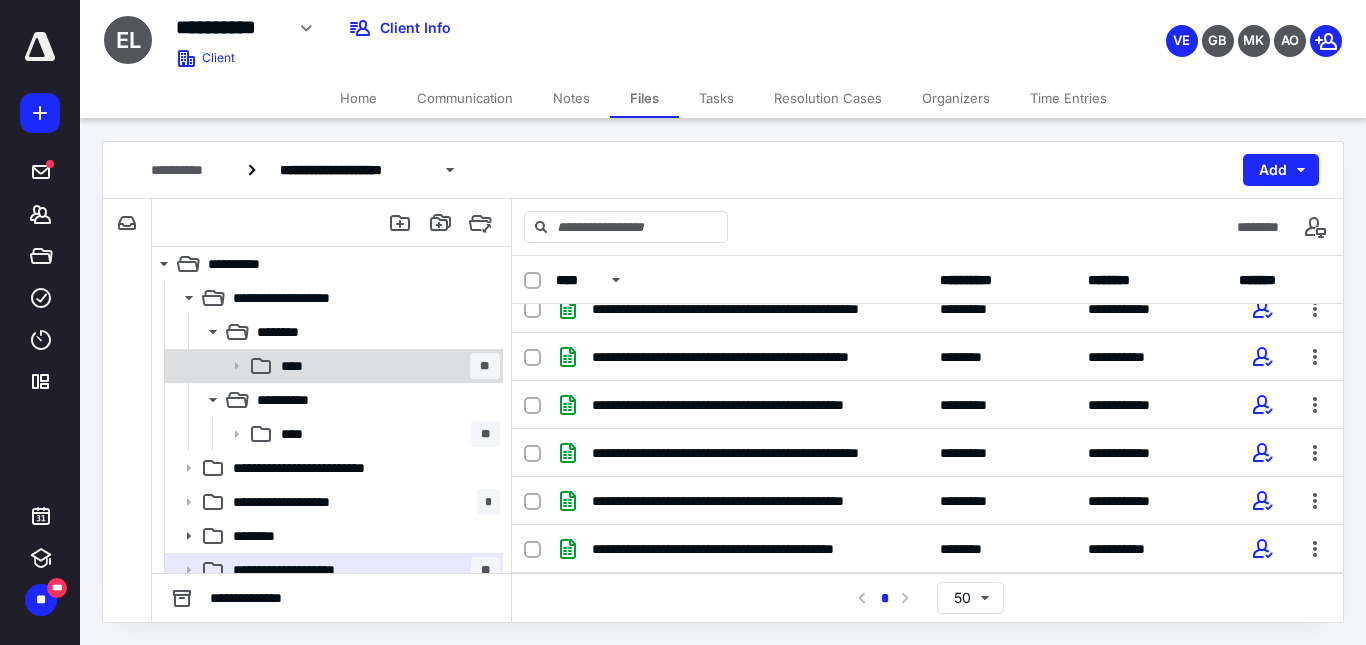 click on "****" at bounding box center (298, 366) 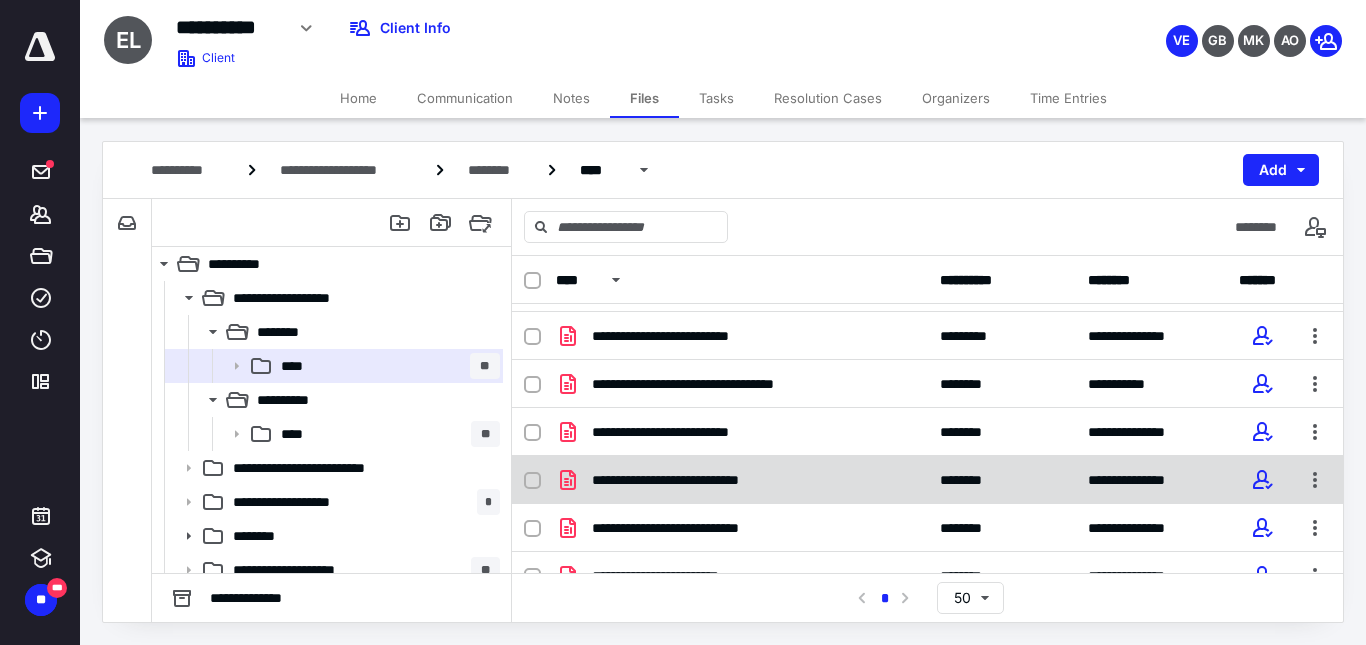 scroll, scrollTop: 1027, scrollLeft: 0, axis: vertical 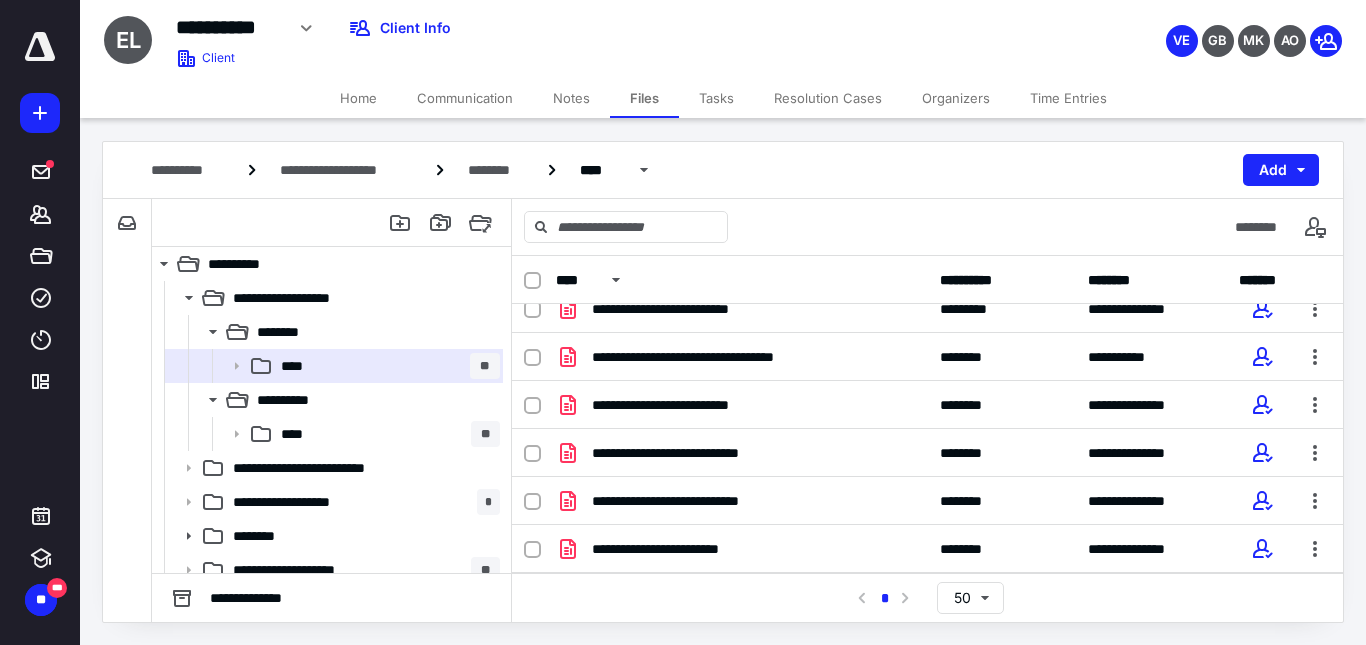 click on "**********" at bounding box center (723, 170) 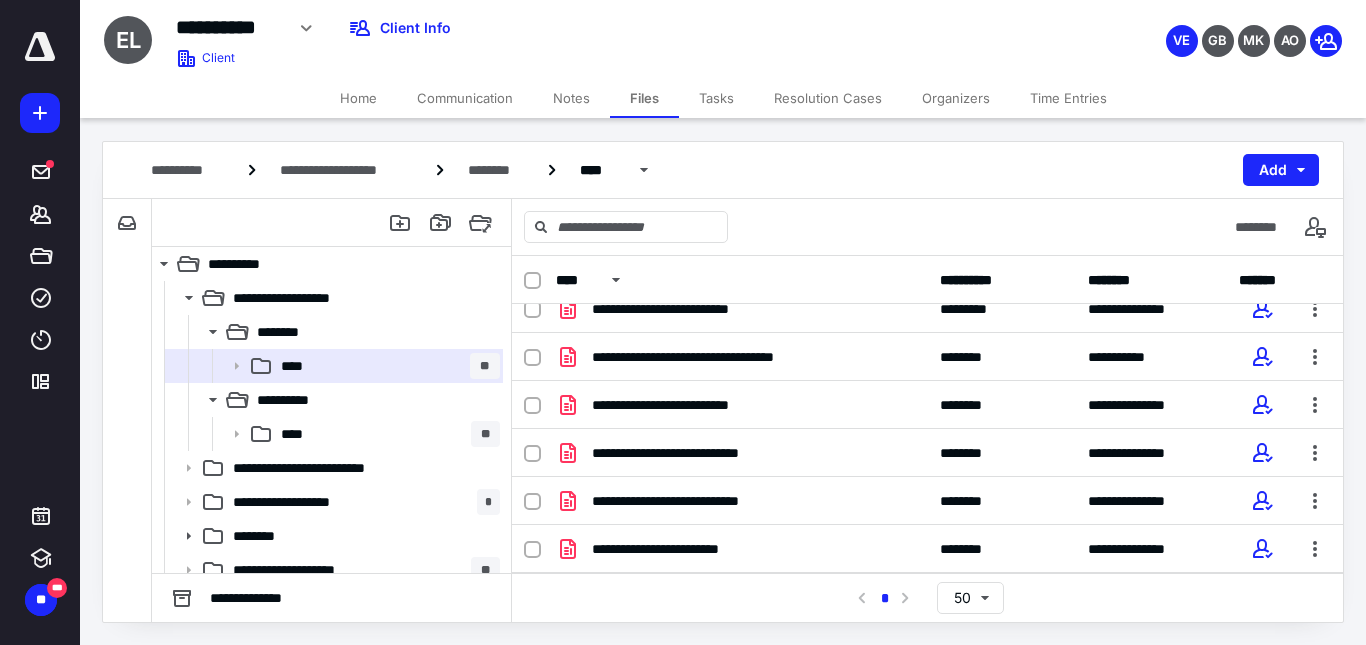 click on "**********" at bounding box center [723, 170] 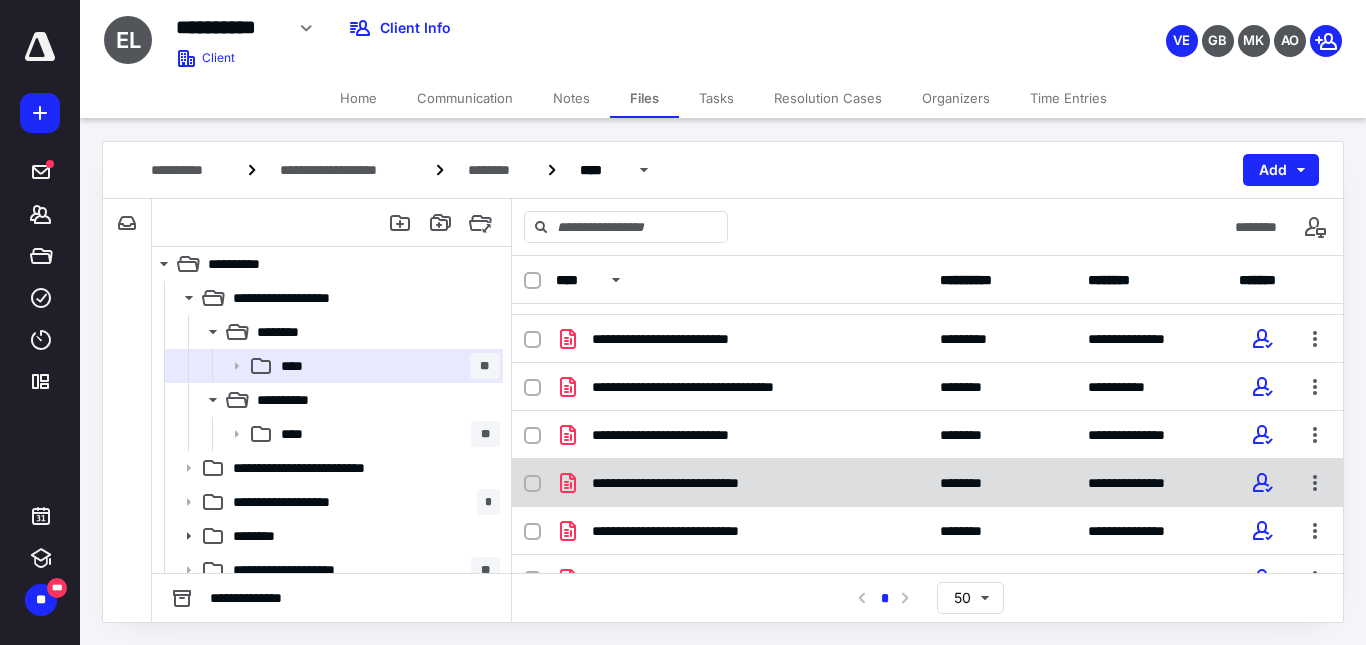scroll, scrollTop: 1027, scrollLeft: 0, axis: vertical 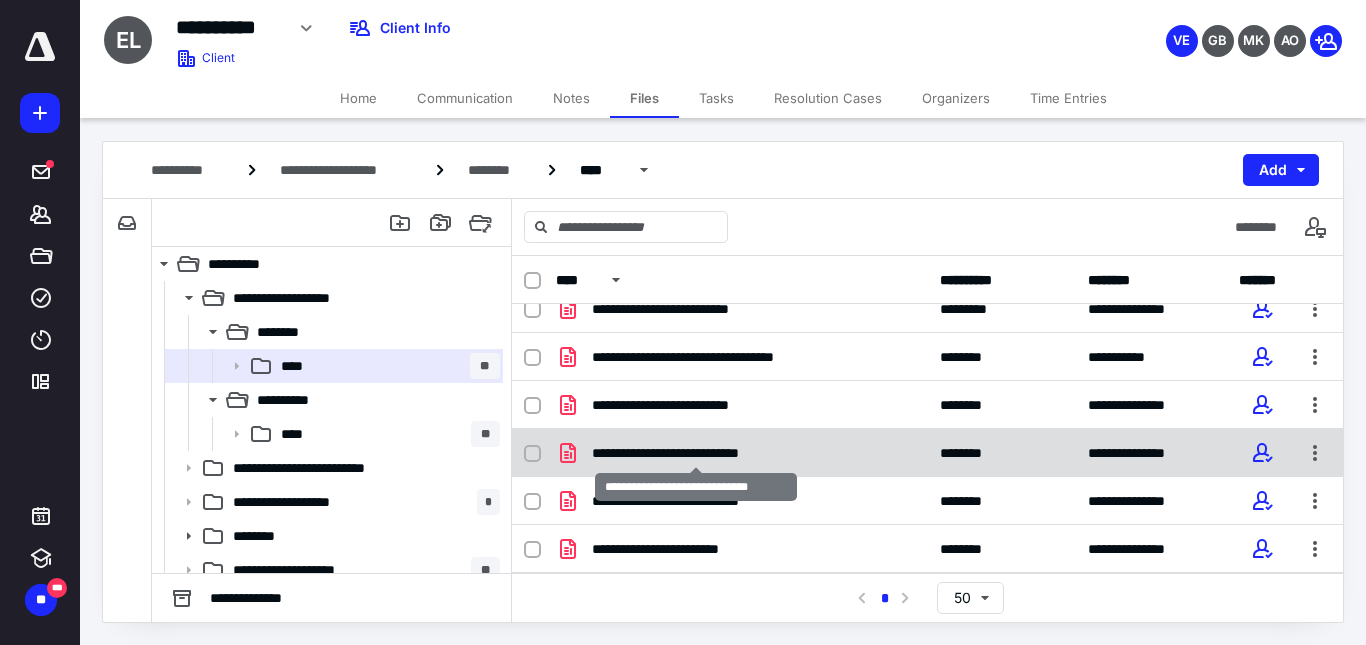 click on "**********" at bounding box center (696, 453) 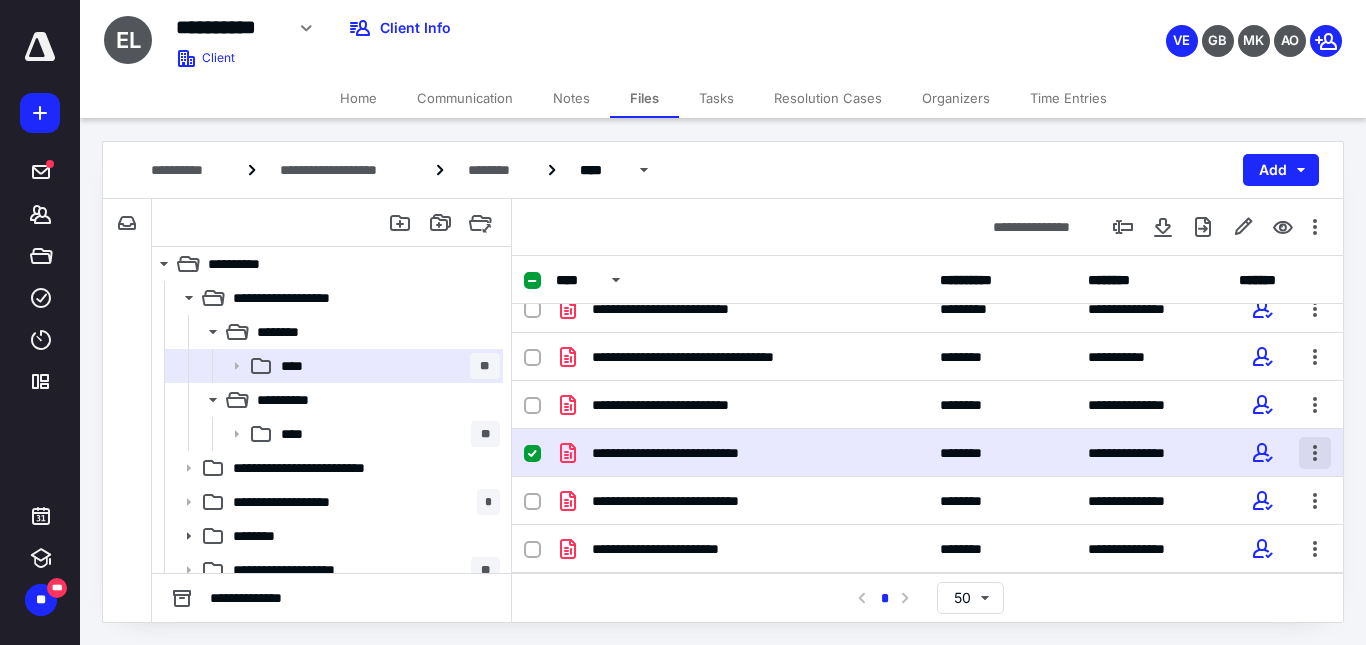 click at bounding box center (1315, 453) 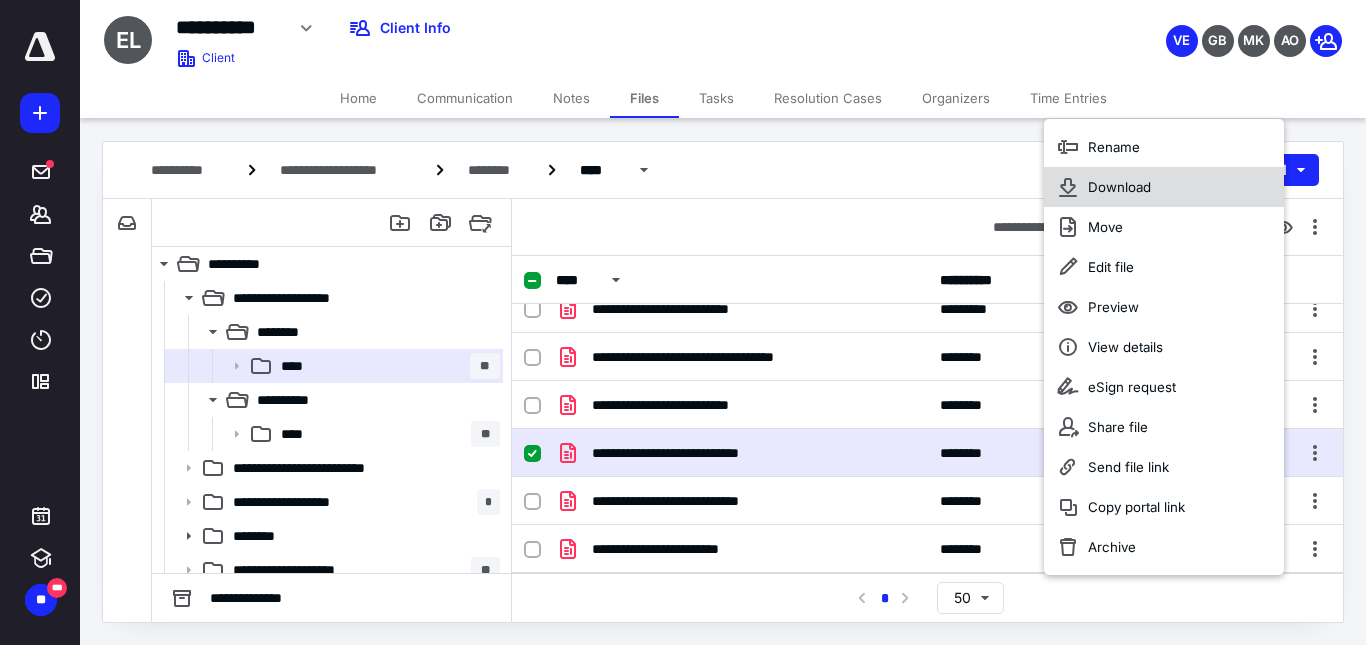 click on "Download" at bounding box center [1119, 187] 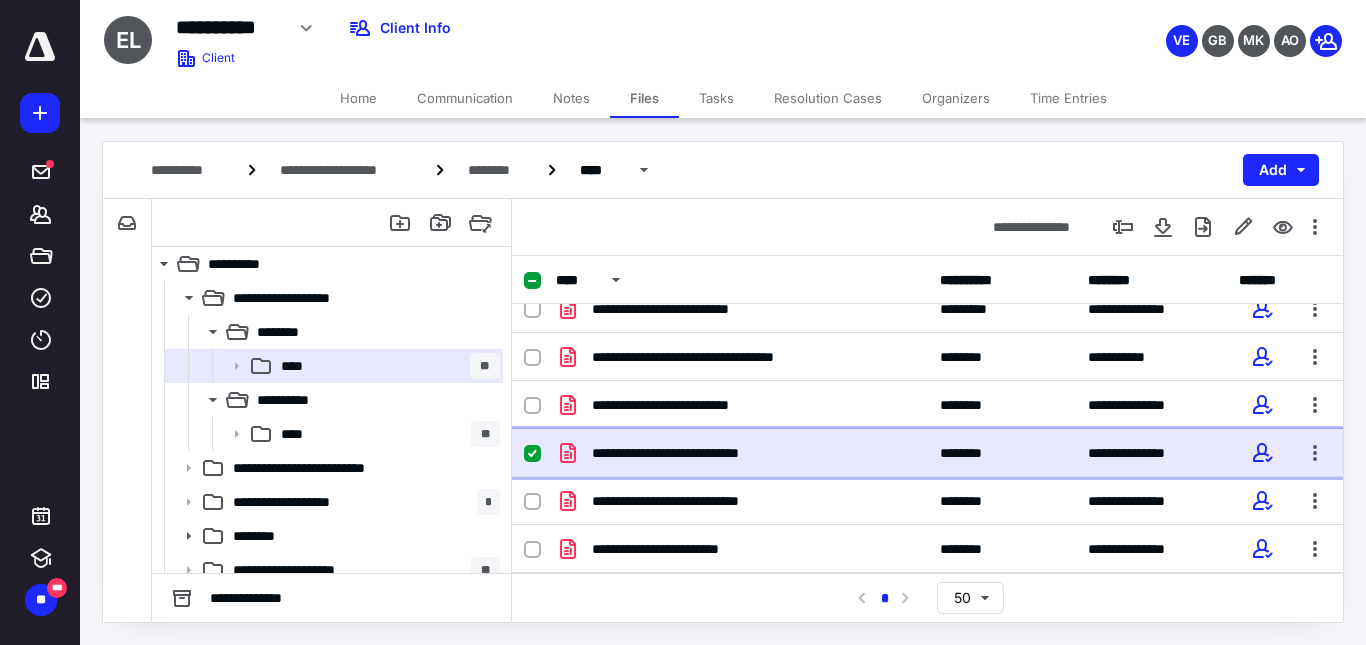 click on "**********" at bounding box center (927, 453) 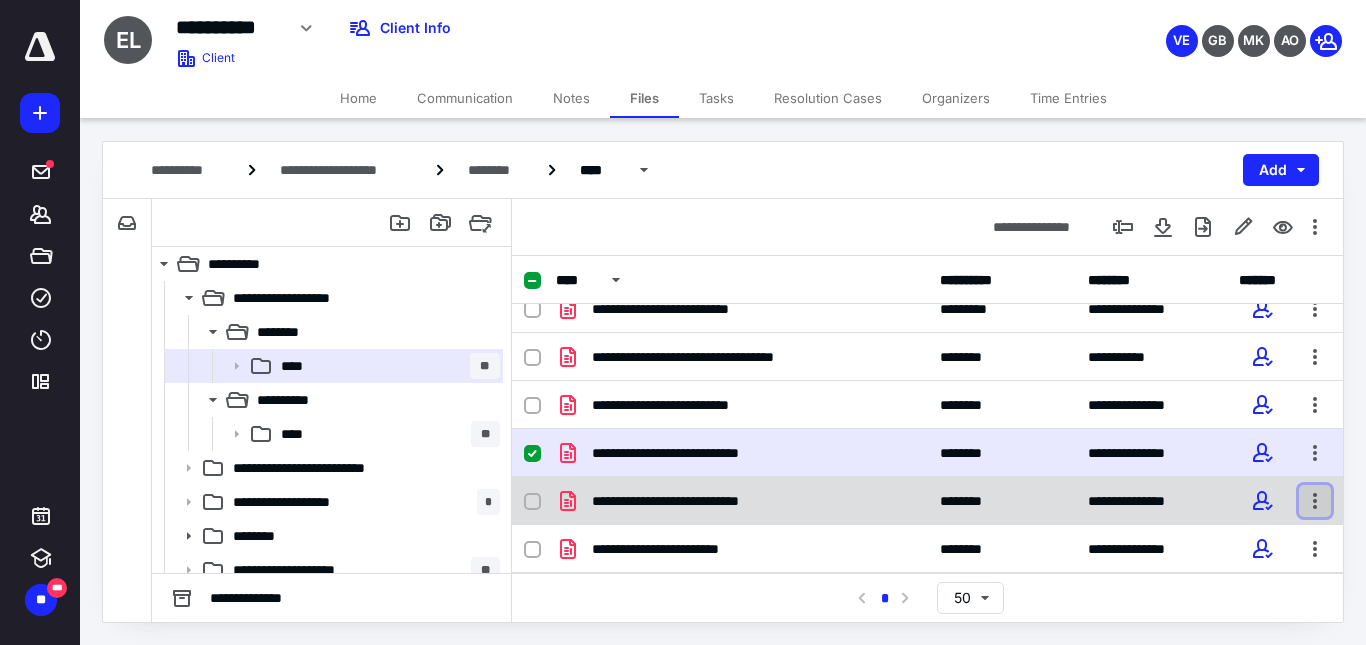 click at bounding box center [1315, 501] 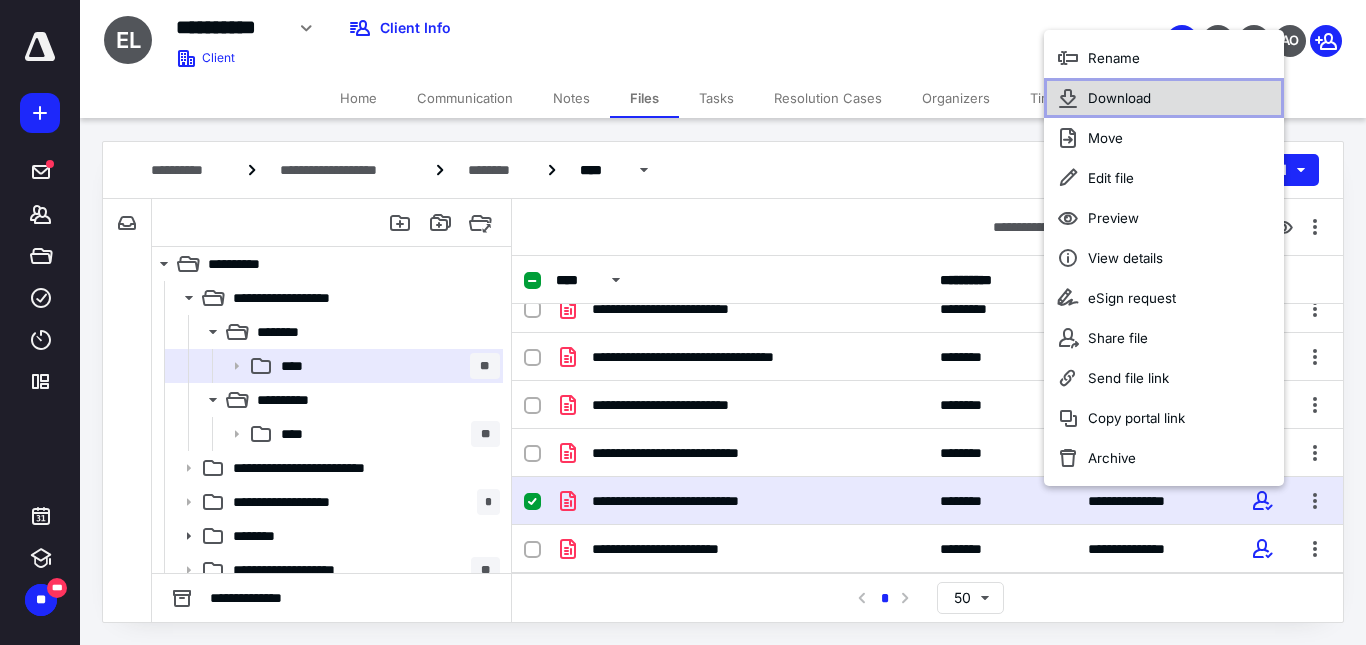 click on "Download" at bounding box center [1119, 98] 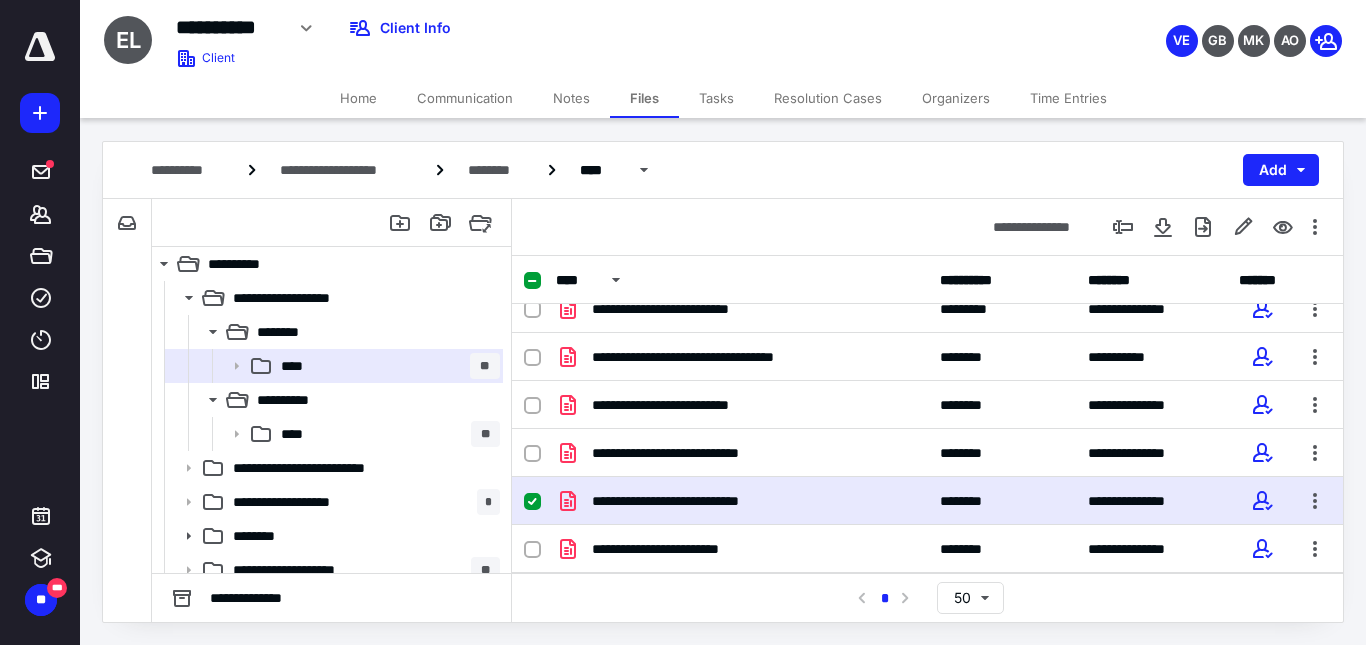 click at bounding box center [532, 502] 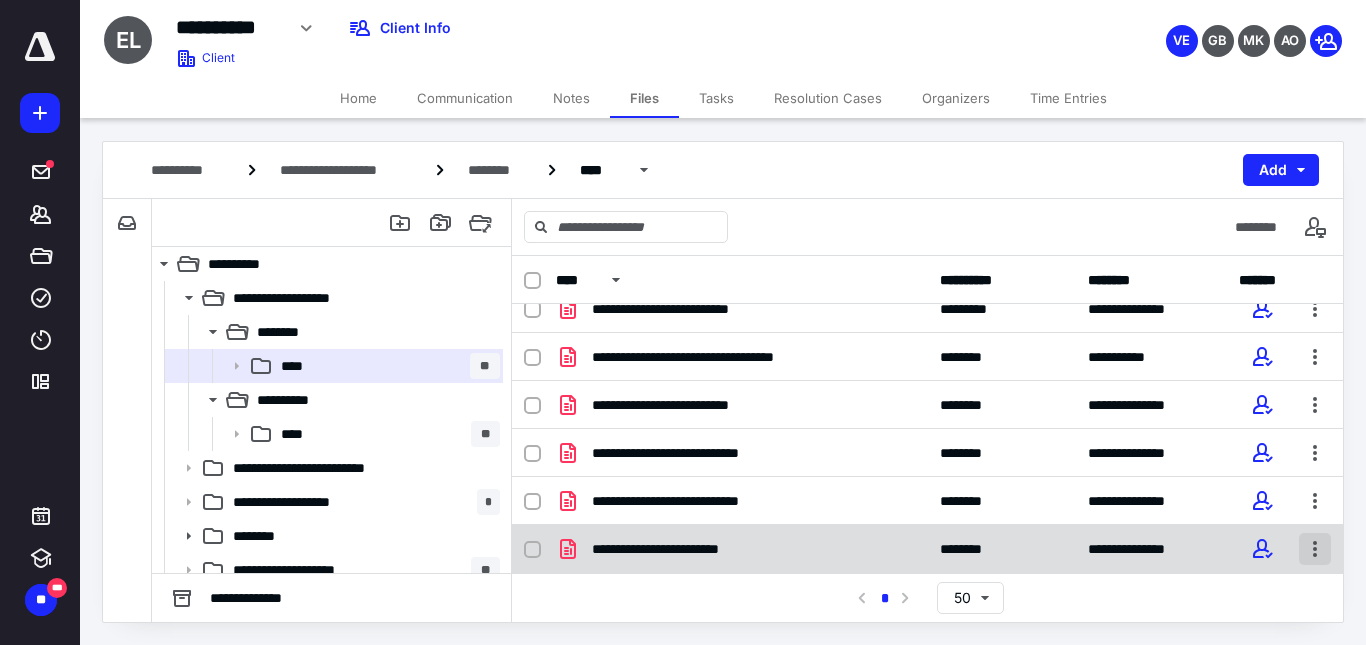 click at bounding box center [1315, 549] 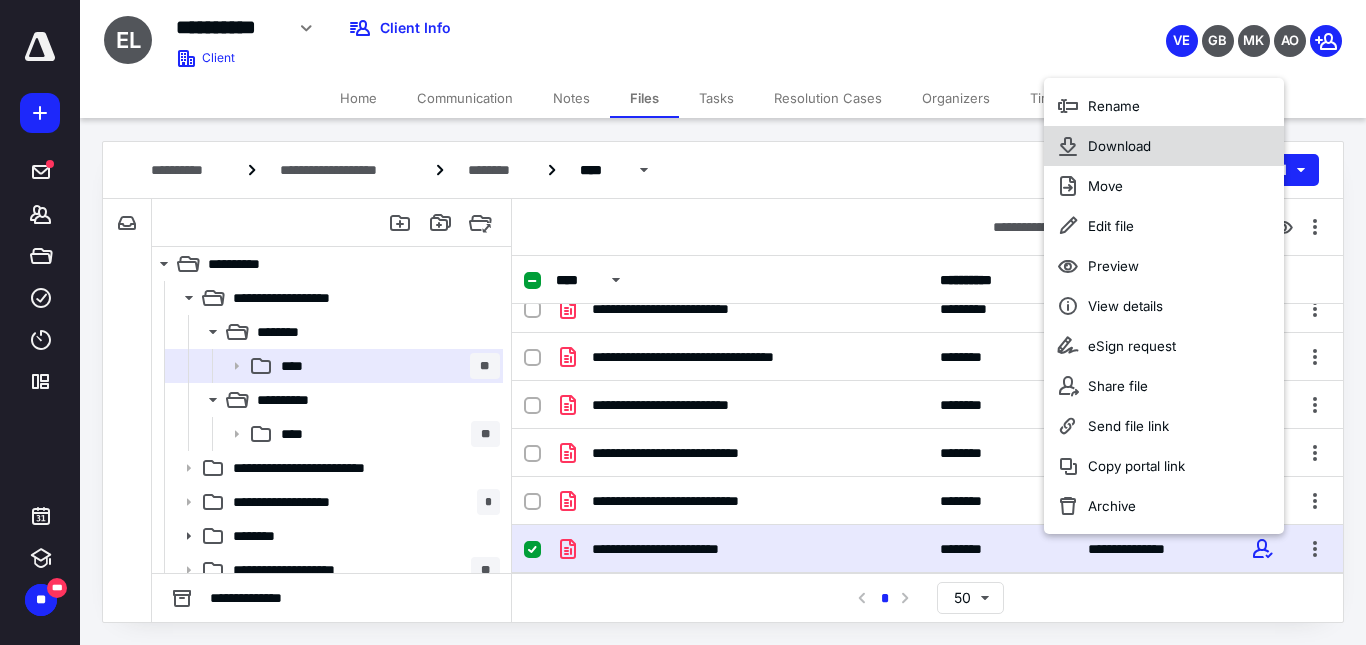 click on "Download" at bounding box center [1119, 146] 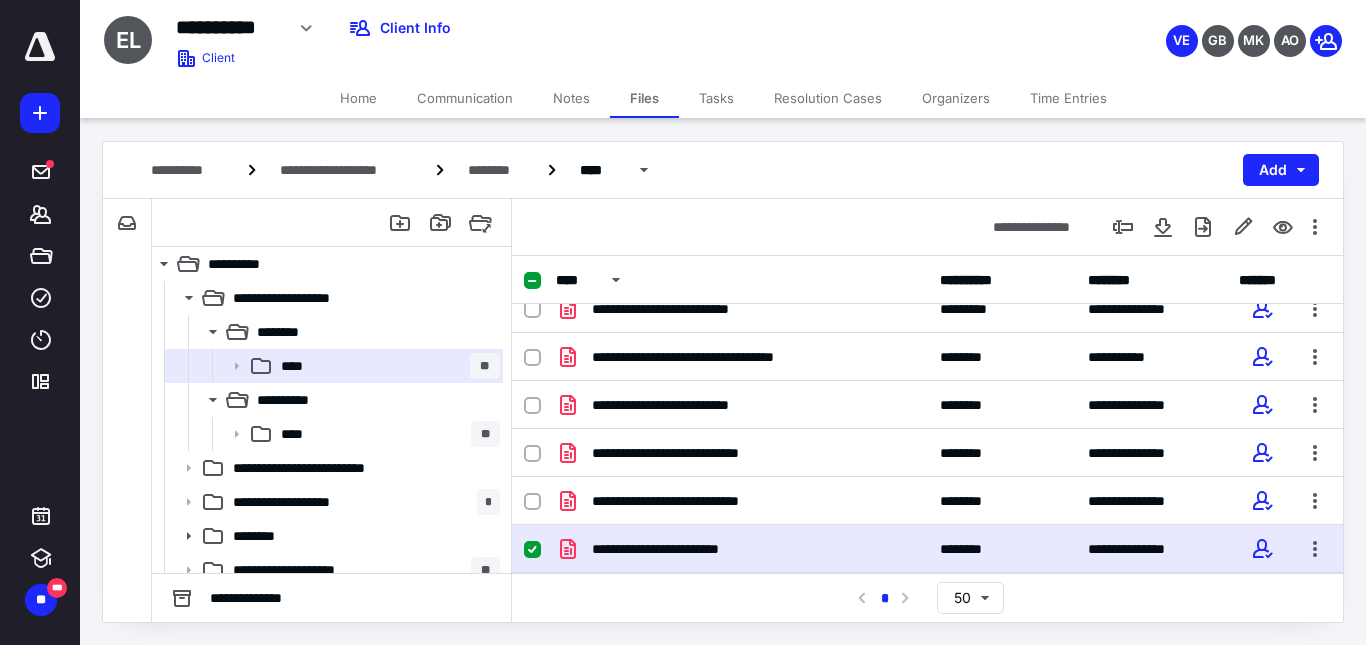 click at bounding box center (532, 550) 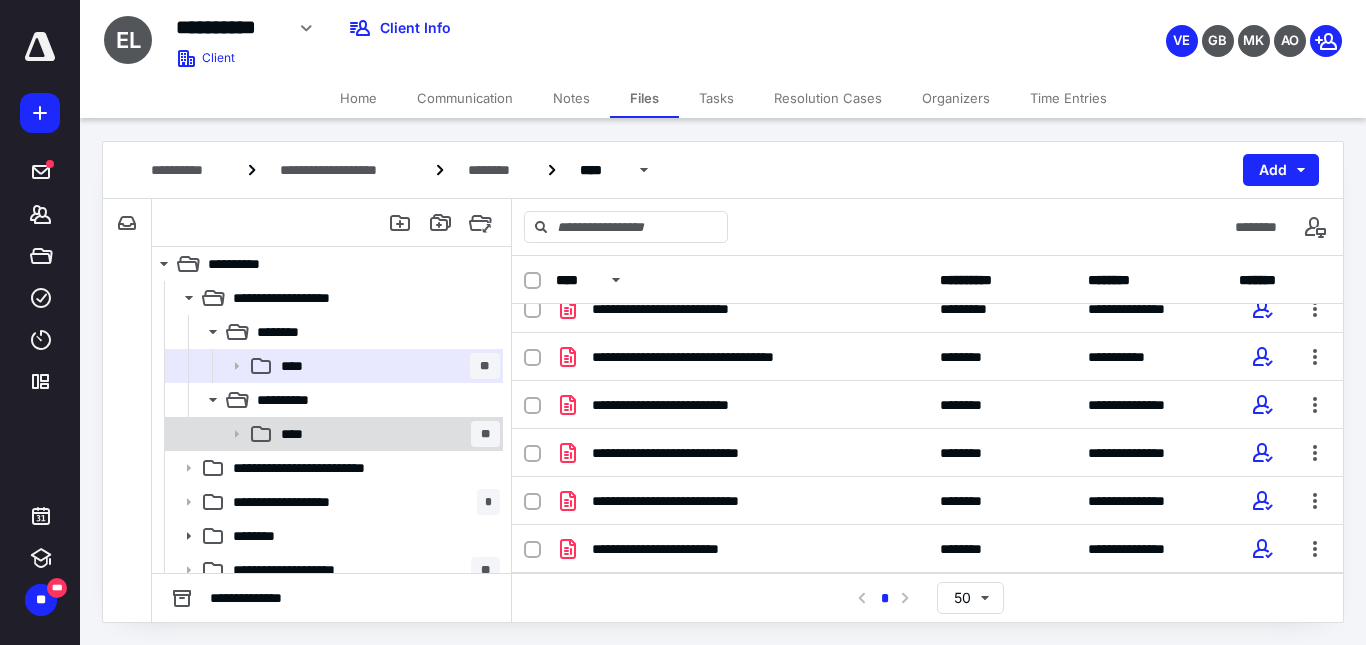 click on "**** **" at bounding box center (386, 434) 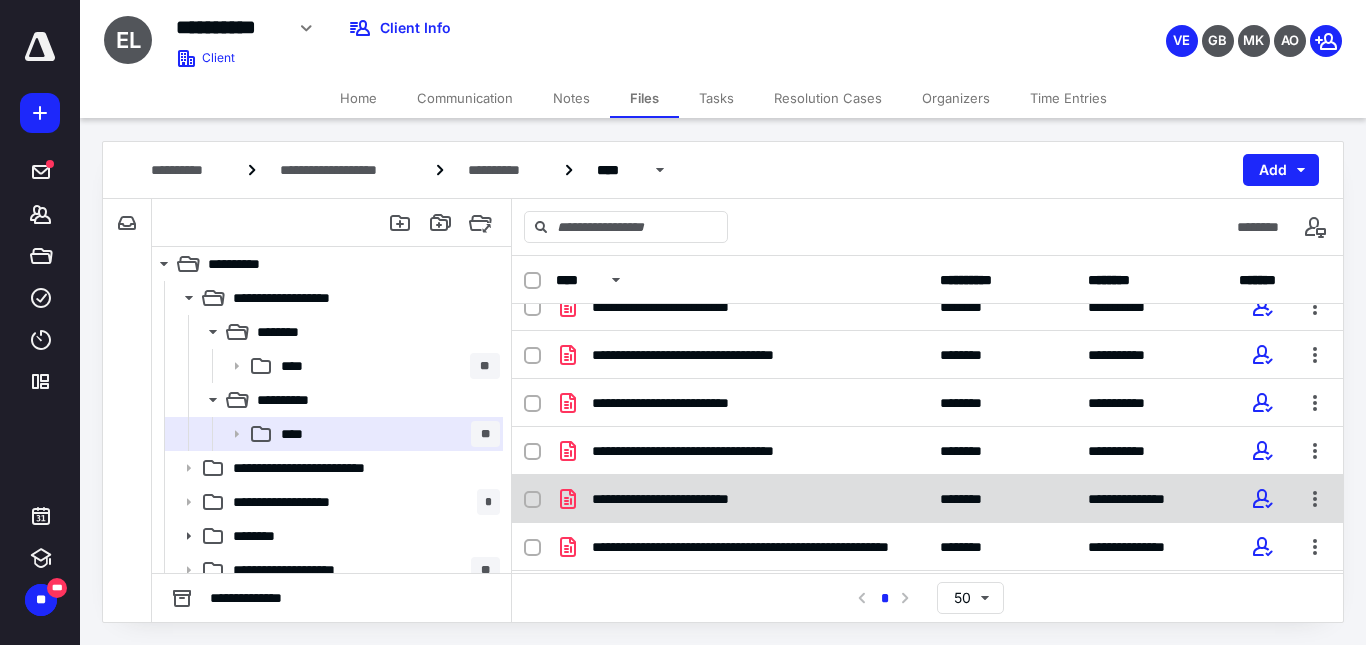scroll, scrollTop: 211, scrollLeft: 0, axis: vertical 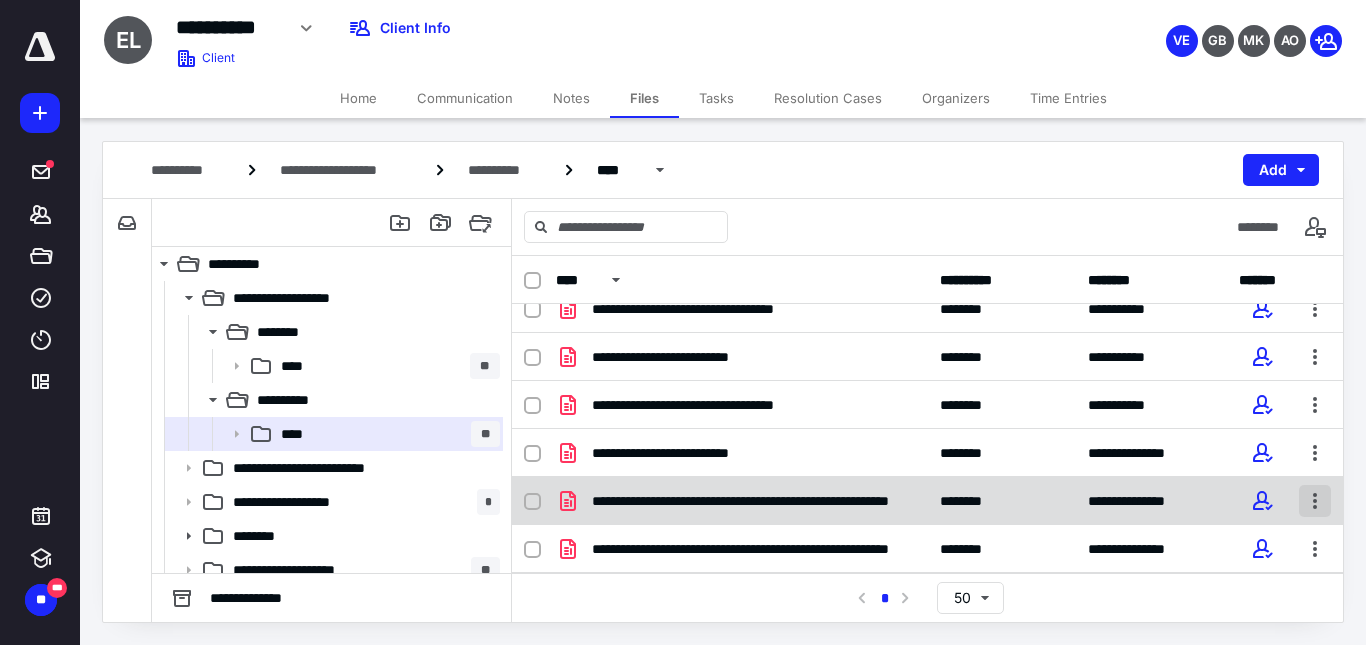click at bounding box center [1315, 501] 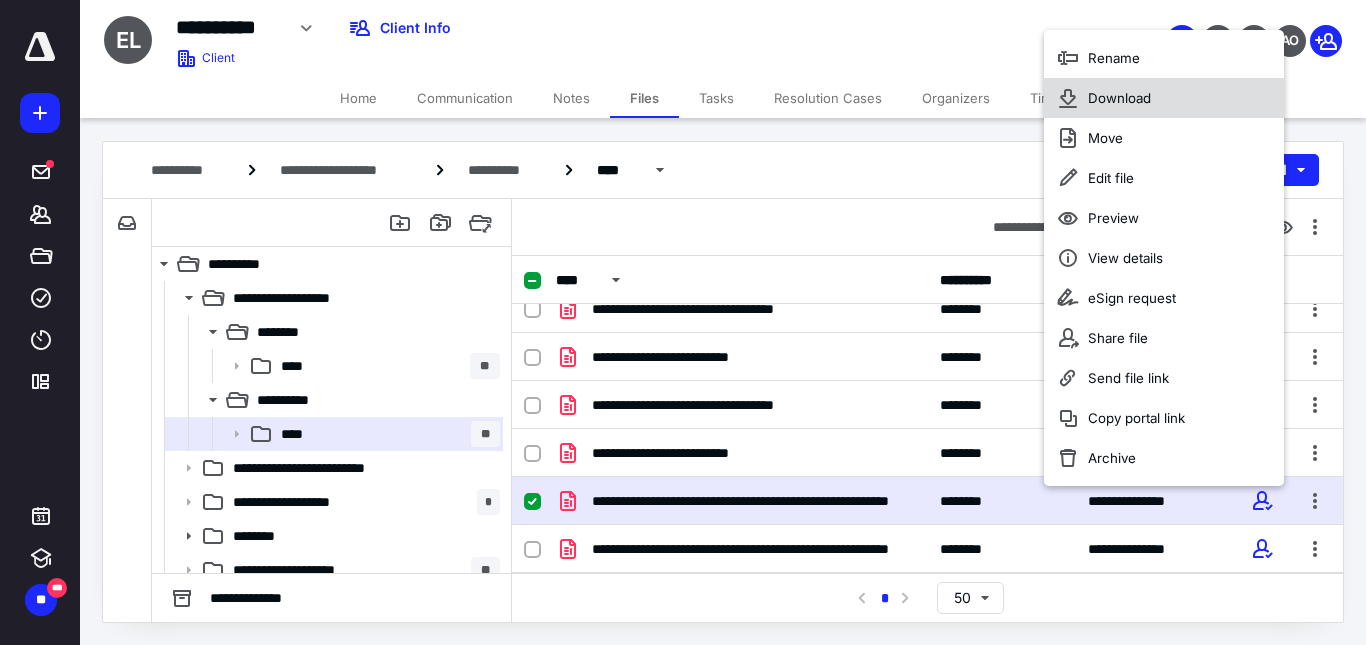 click on "Download" at bounding box center (1119, 98) 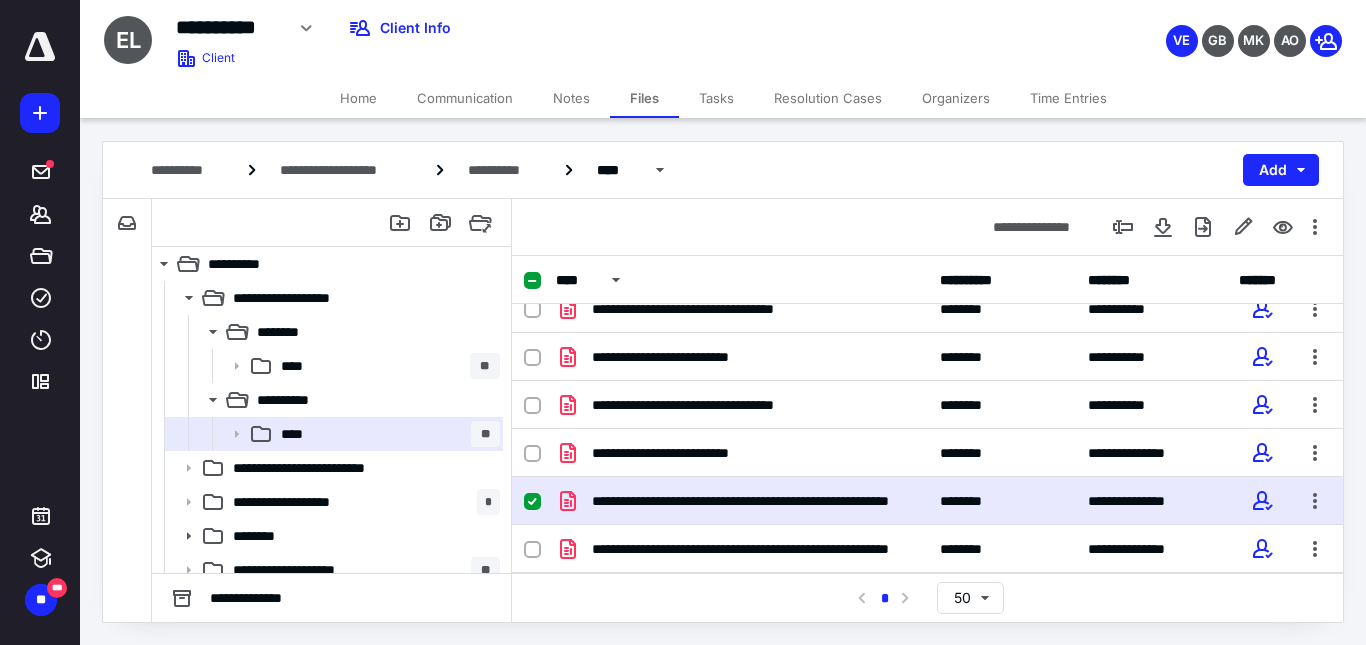click 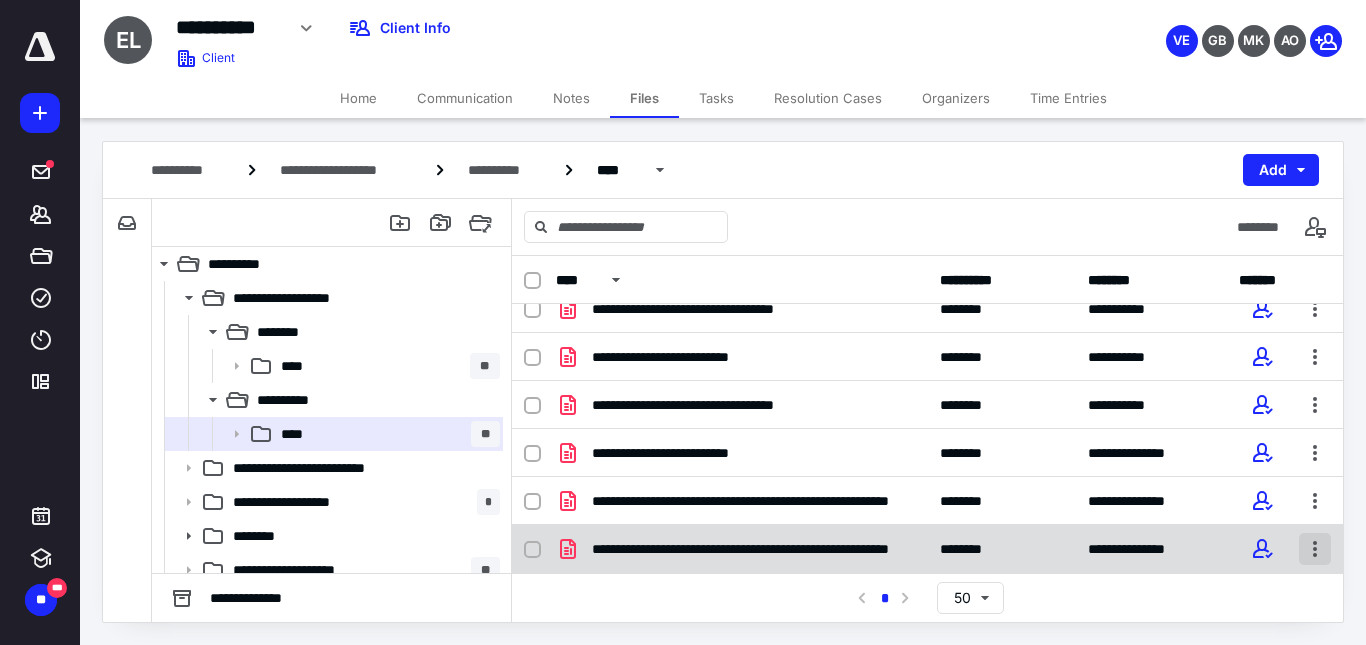 click at bounding box center (1315, 549) 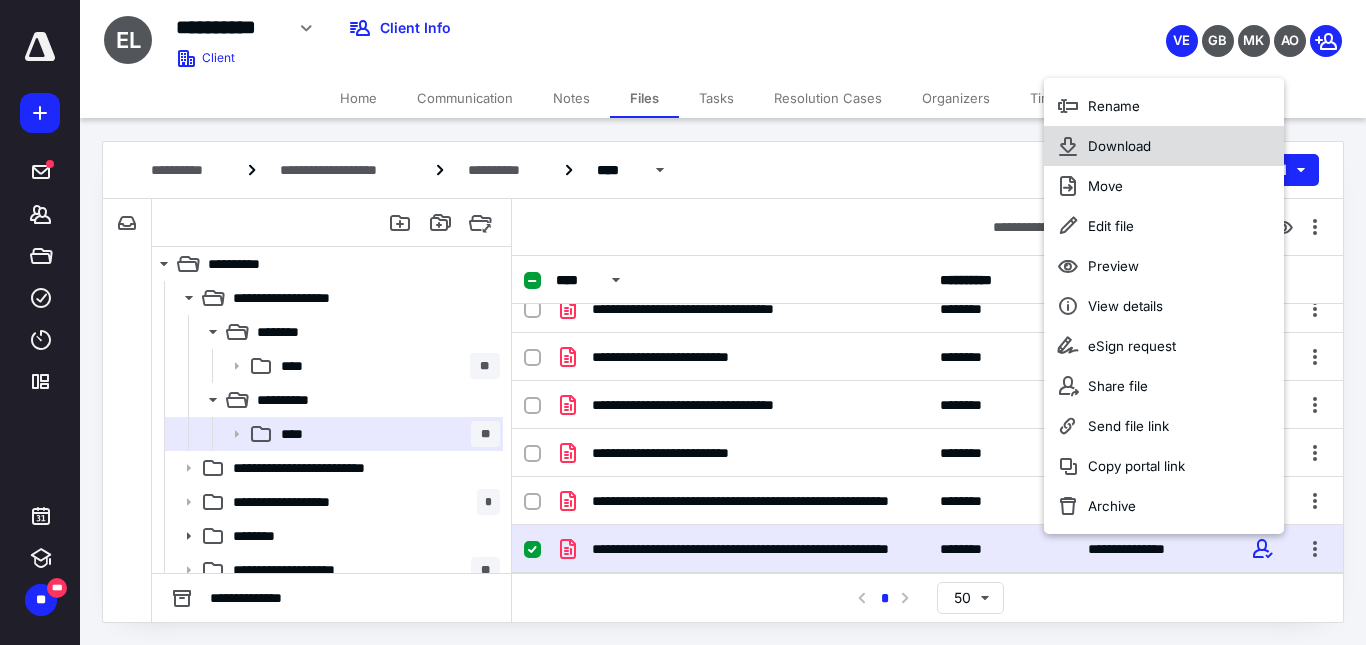 click on "Download" at bounding box center (1119, 146) 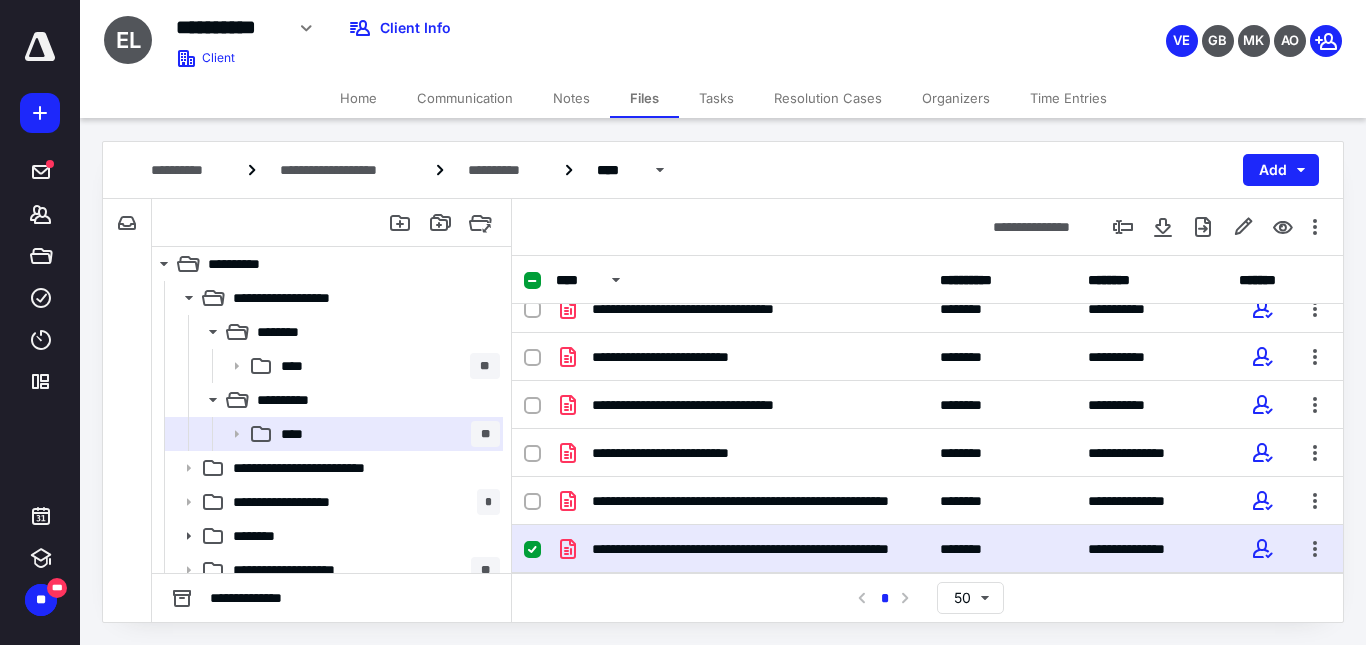 click 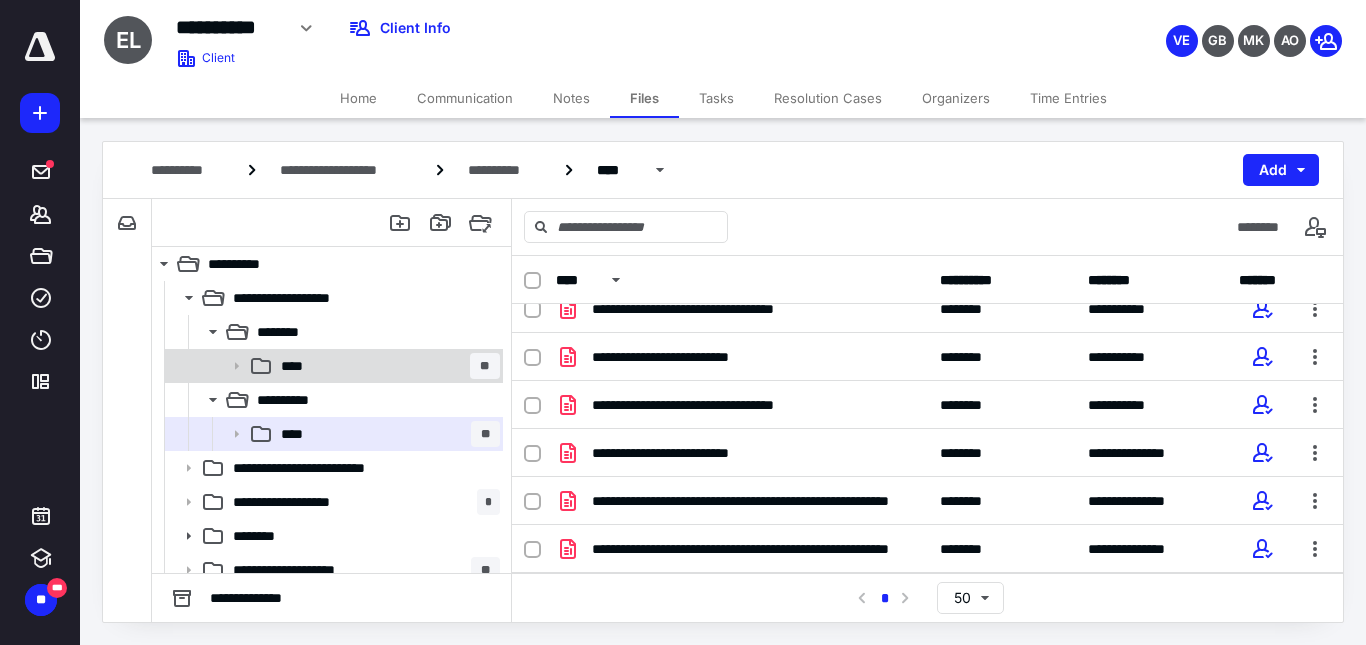 click on "**** **" at bounding box center [386, 366] 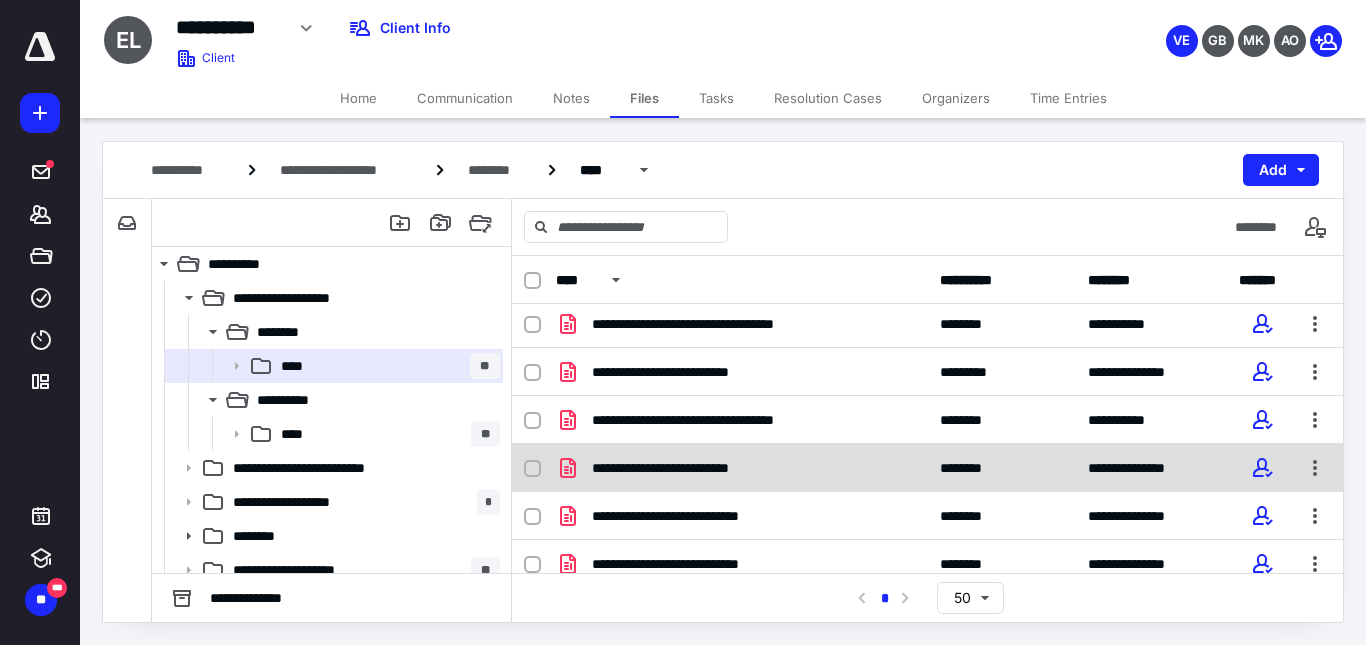 scroll, scrollTop: 1027, scrollLeft: 0, axis: vertical 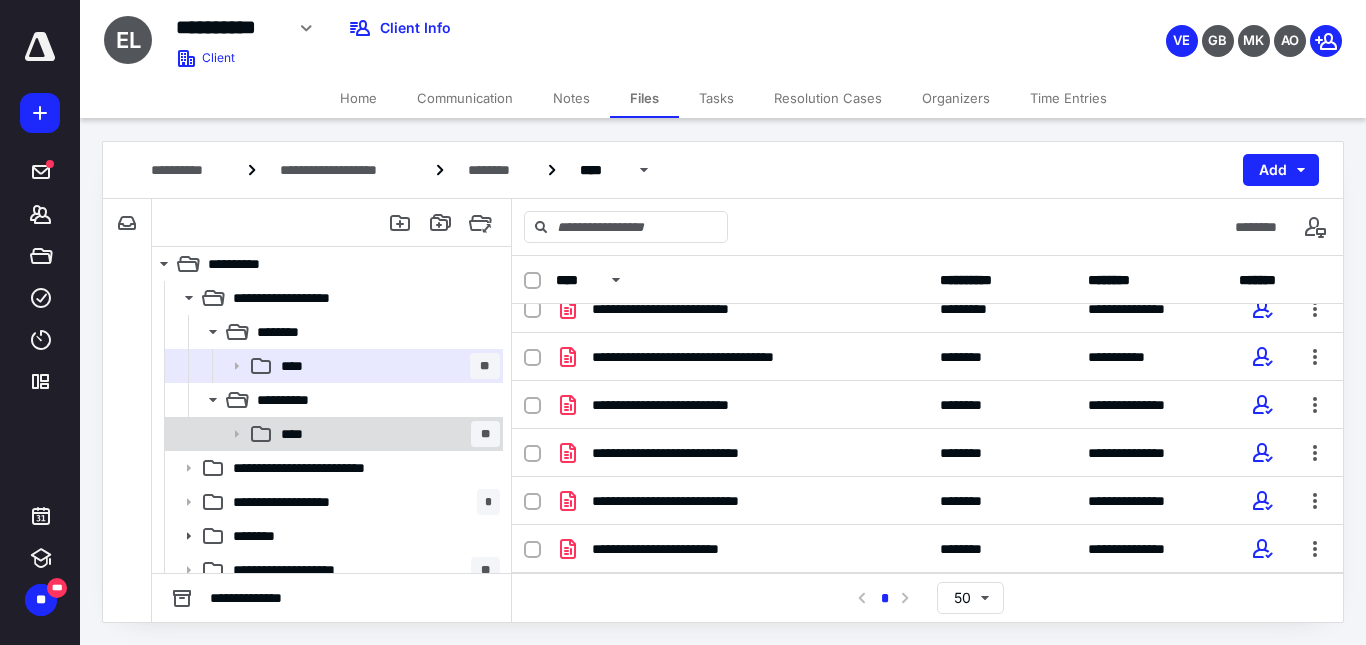 click on "****" at bounding box center (298, 434) 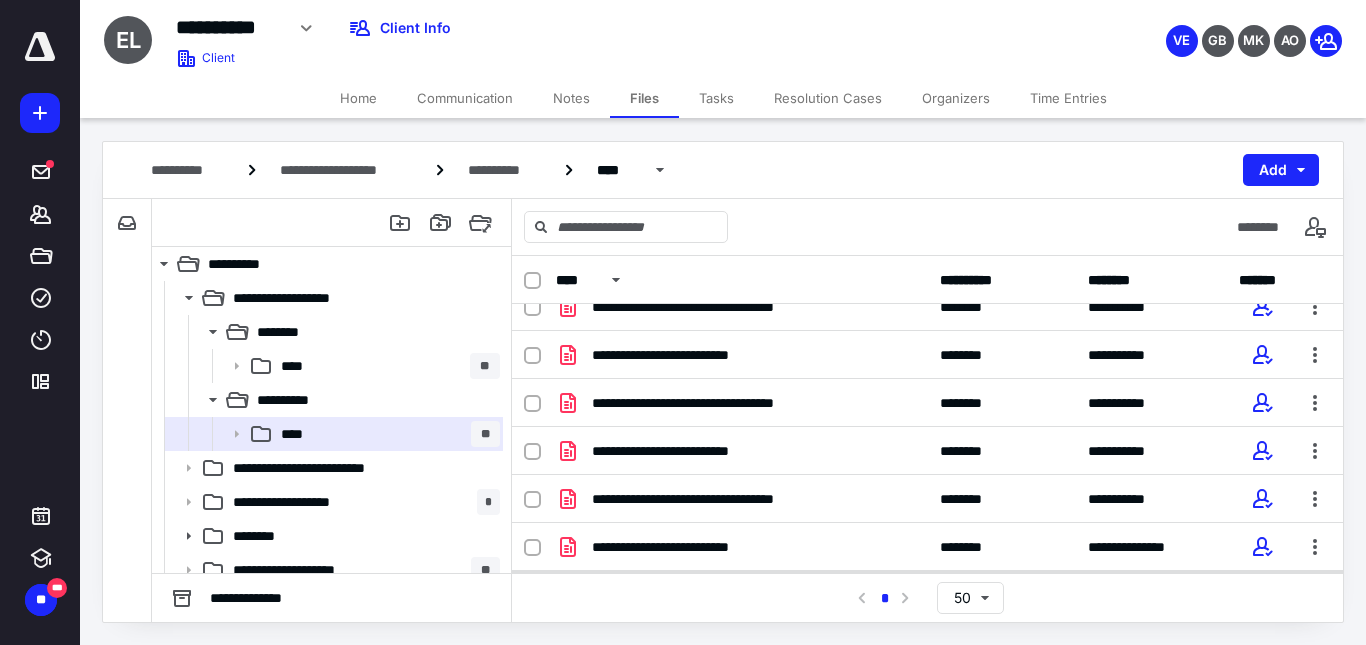 scroll, scrollTop: 211, scrollLeft: 0, axis: vertical 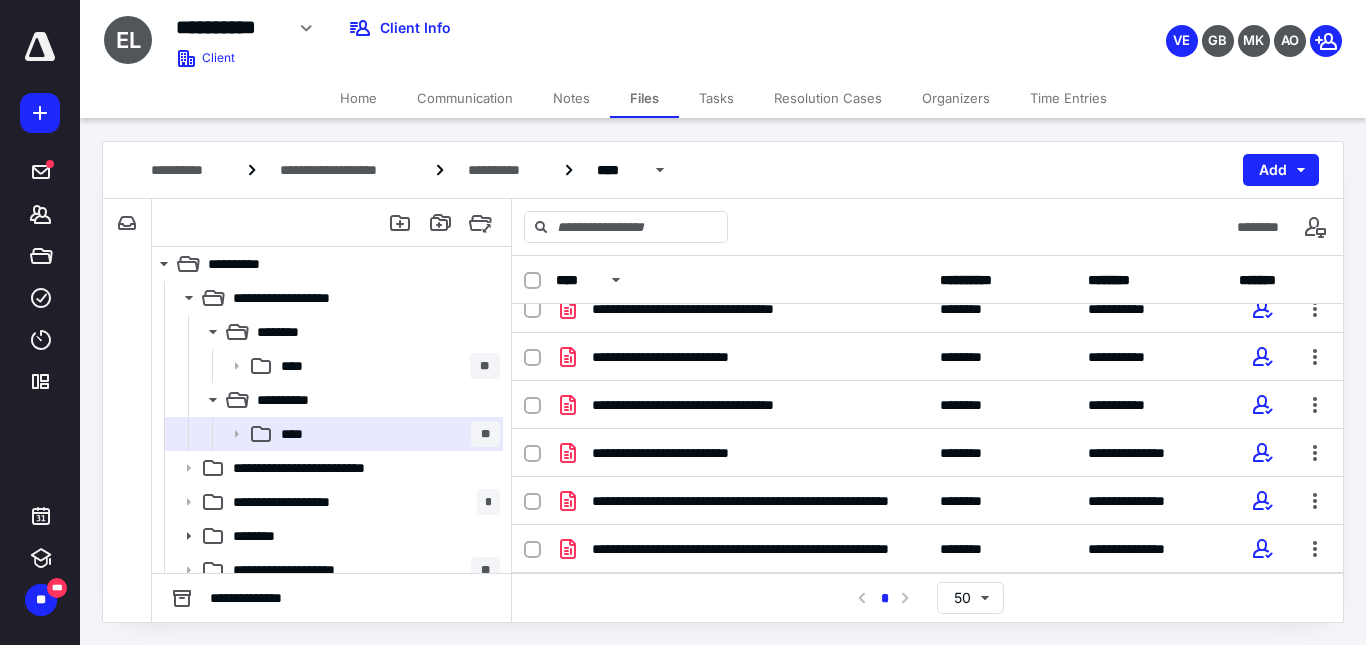 click on "**********" at bounding box center [927, 597] 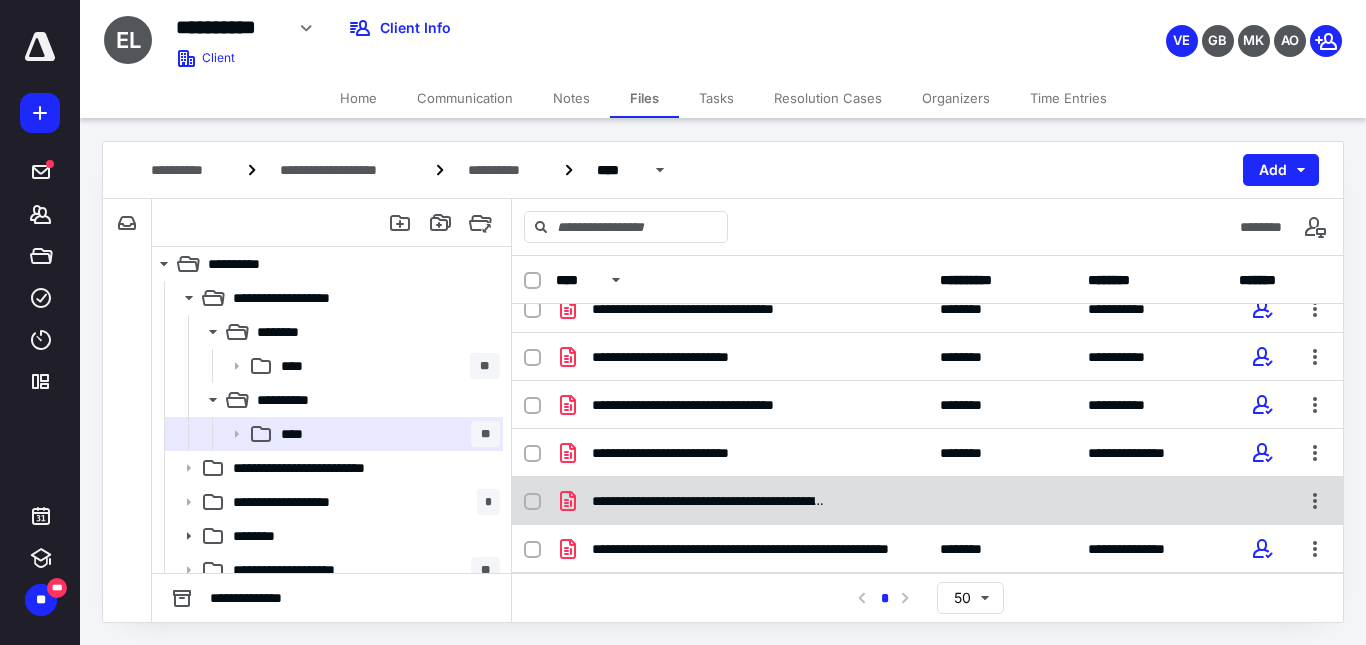 scroll, scrollTop: 259, scrollLeft: 0, axis: vertical 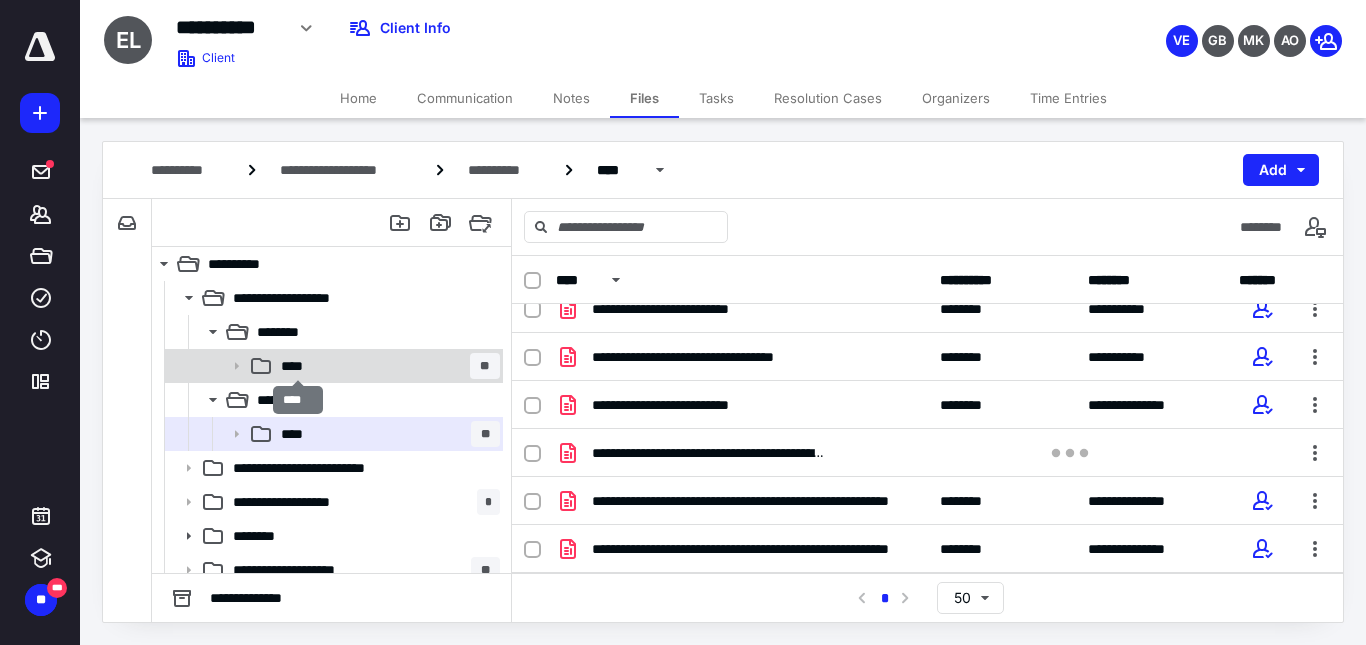 click on "****" at bounding box center [298, 366] 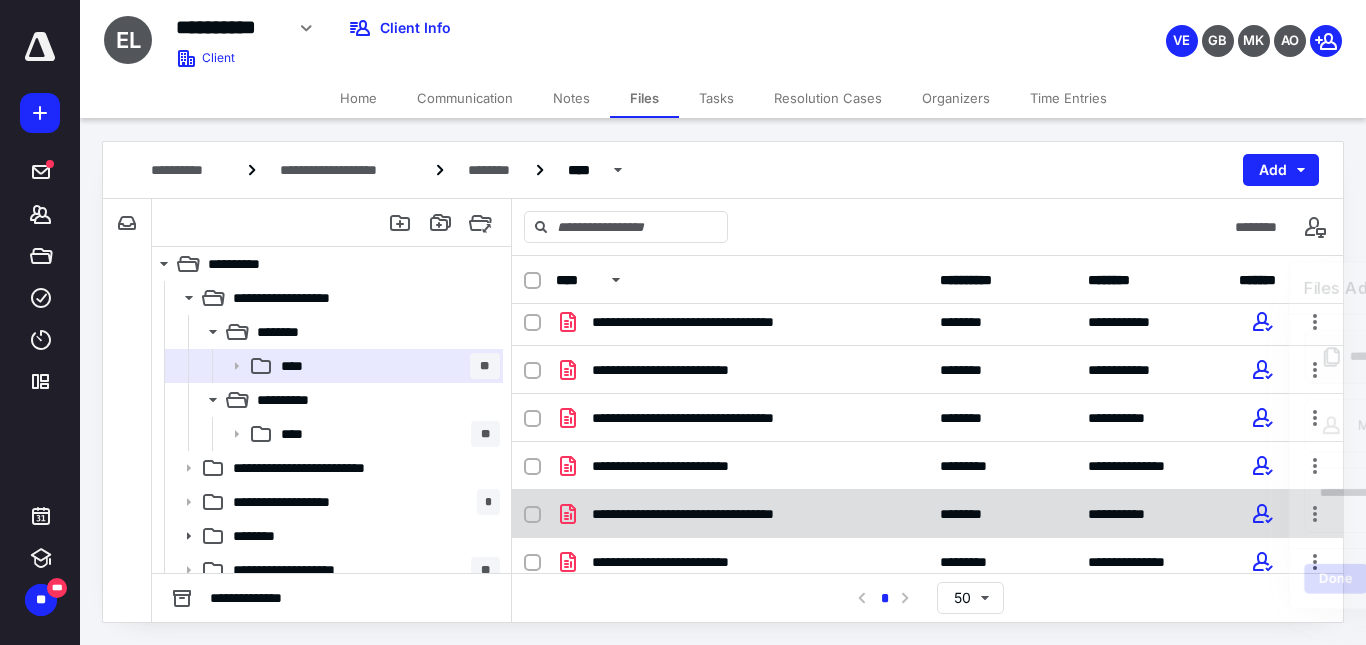 scroll, scrollTop: 0, scrollLeft: 0, axis: both 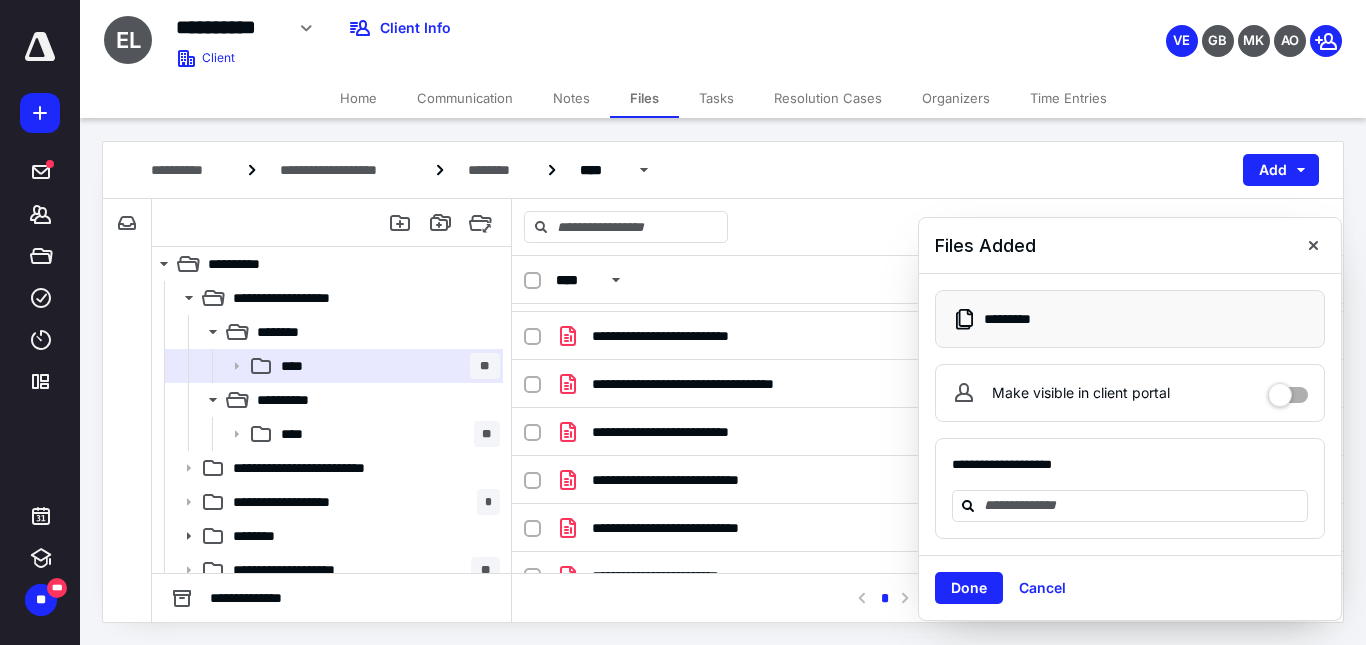 click on "Done" at bounding box center [969, 588] 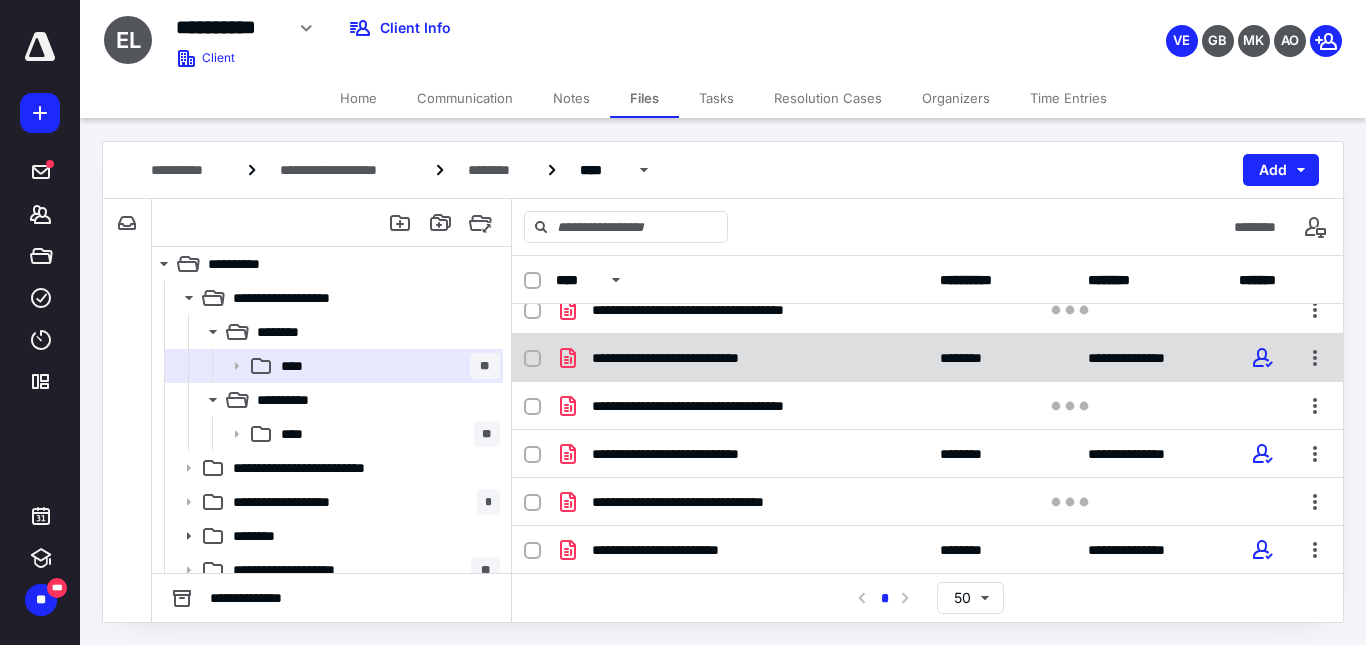 scroll, scrollTop: 1171, scrollLeft: 0, axis: vertical 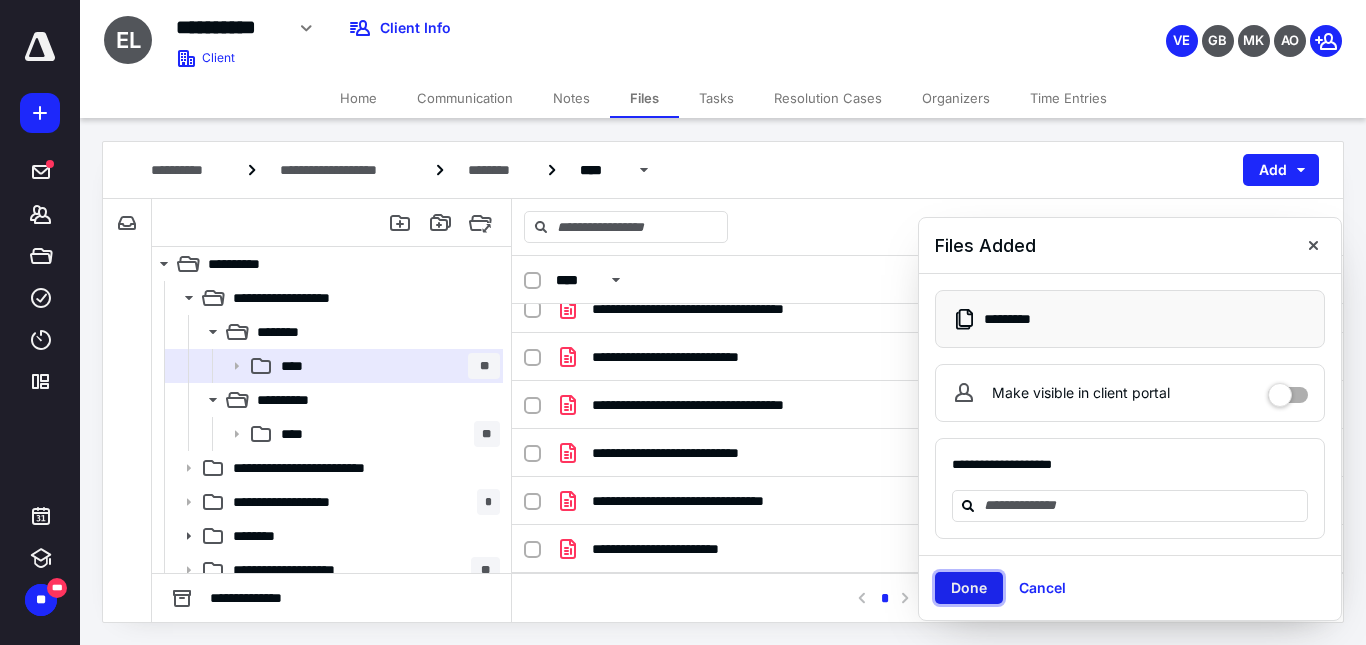 click on "Done" at bounding box center (969, 588) 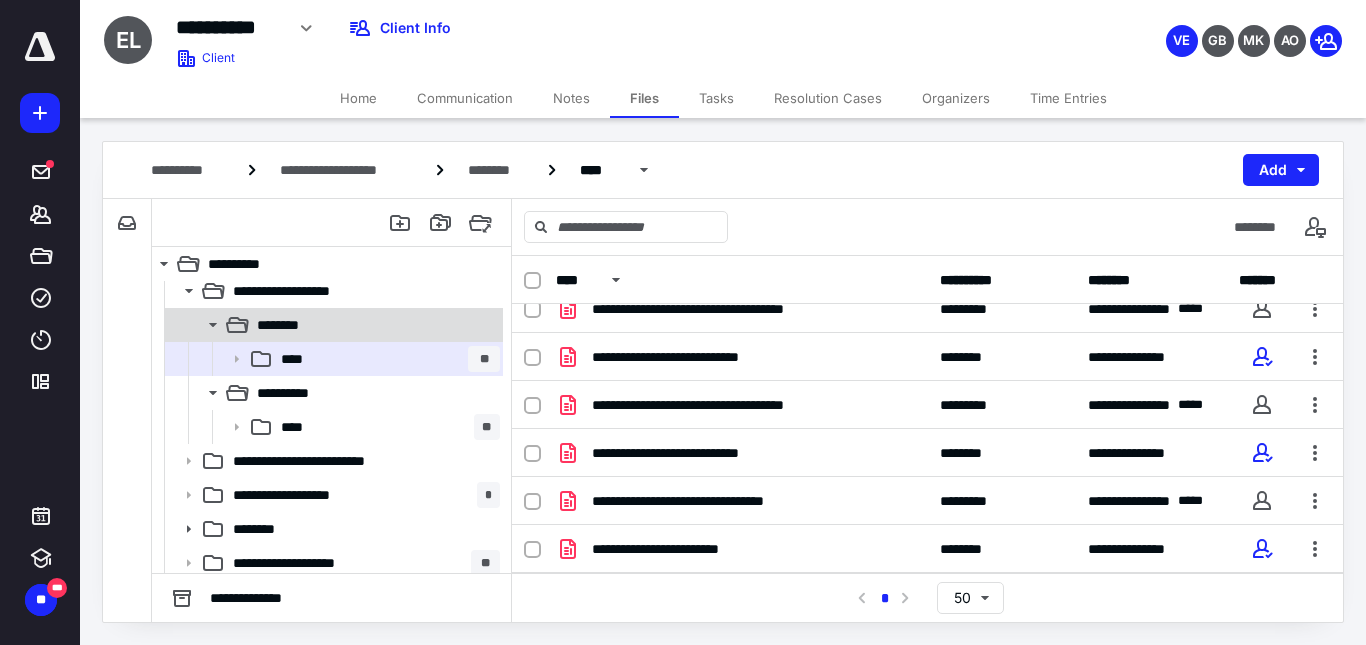 scroll, scrollTop: 0, scrollLeft: 0, axis: both 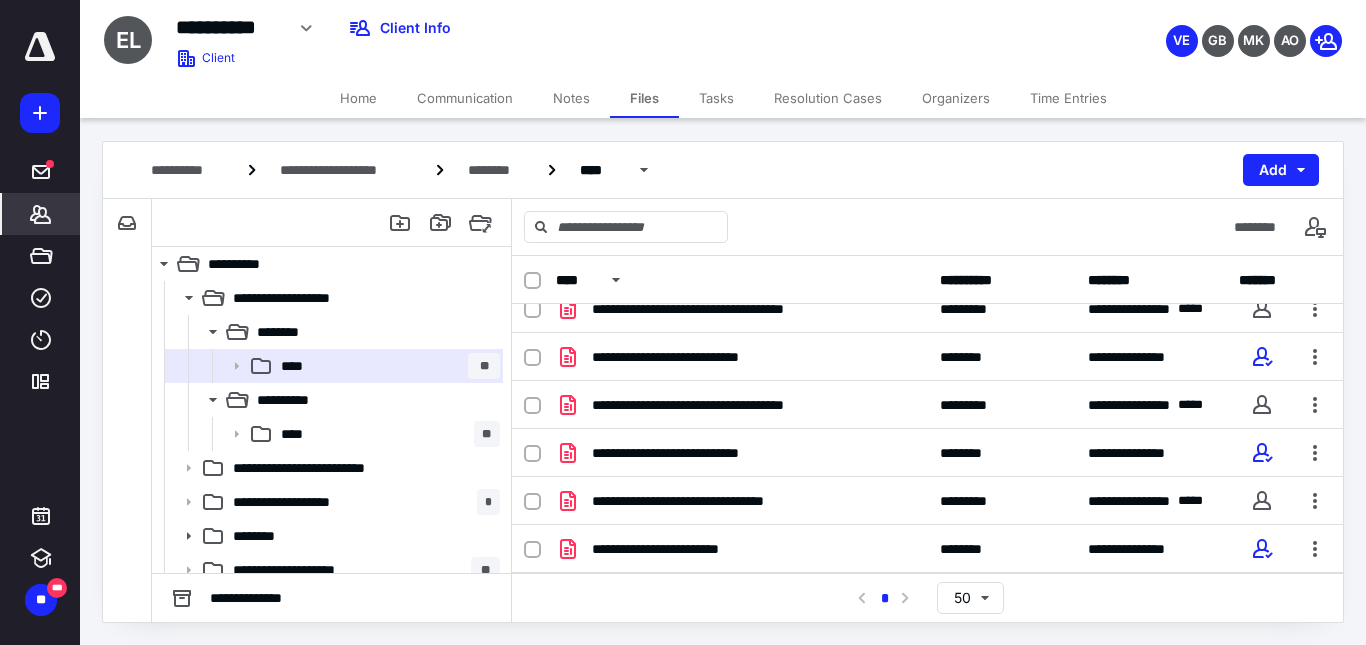 click 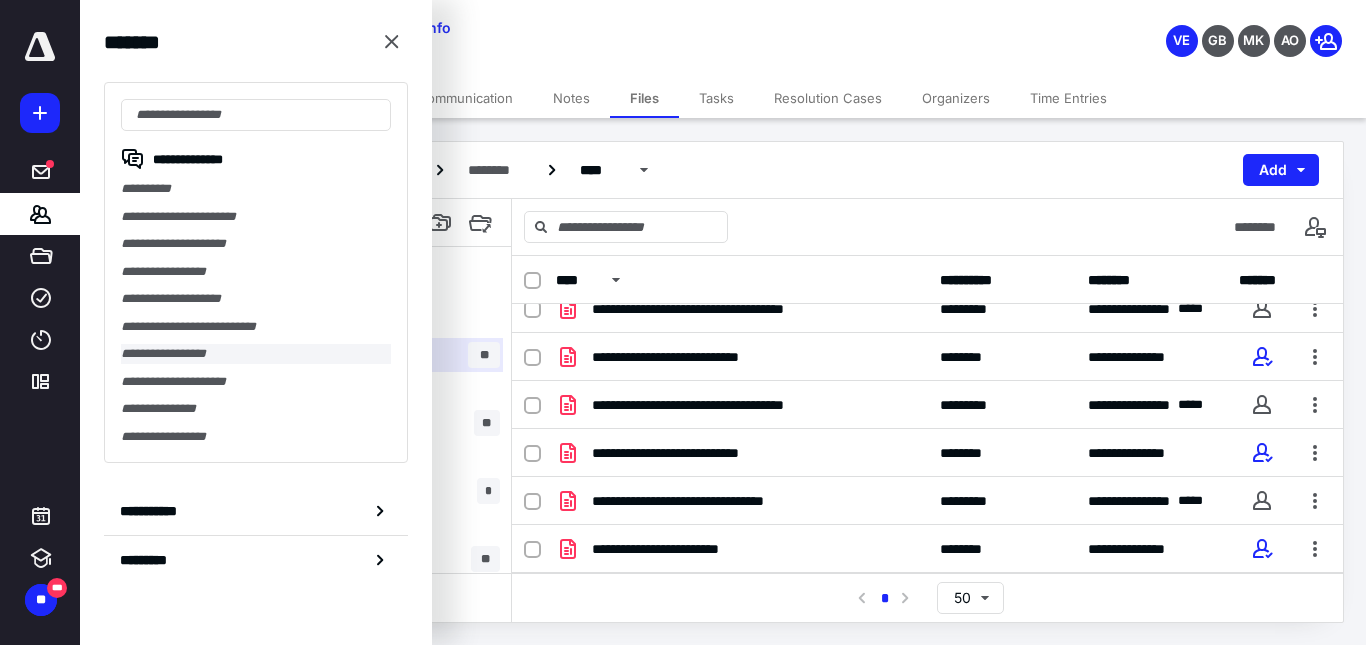 scroll, scrollTop: 14, scrollLeft: 0, axis: vertical 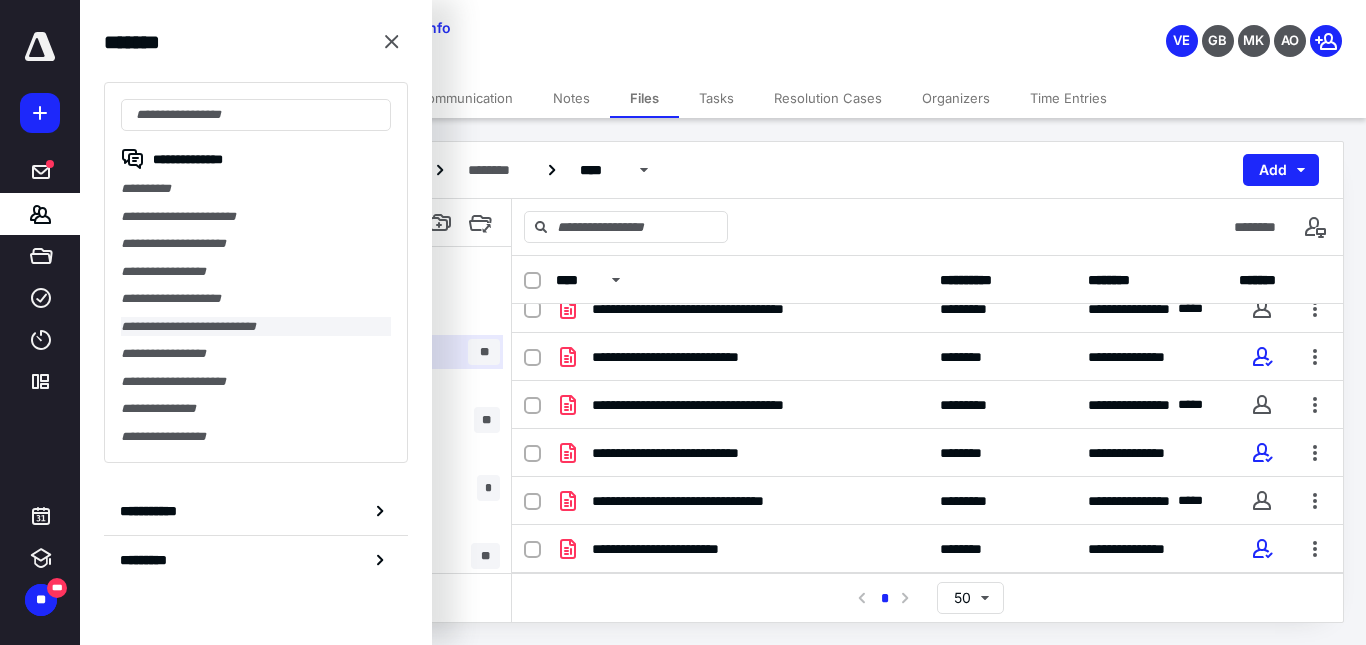 click on "**********" at bounding box center [256, 327] 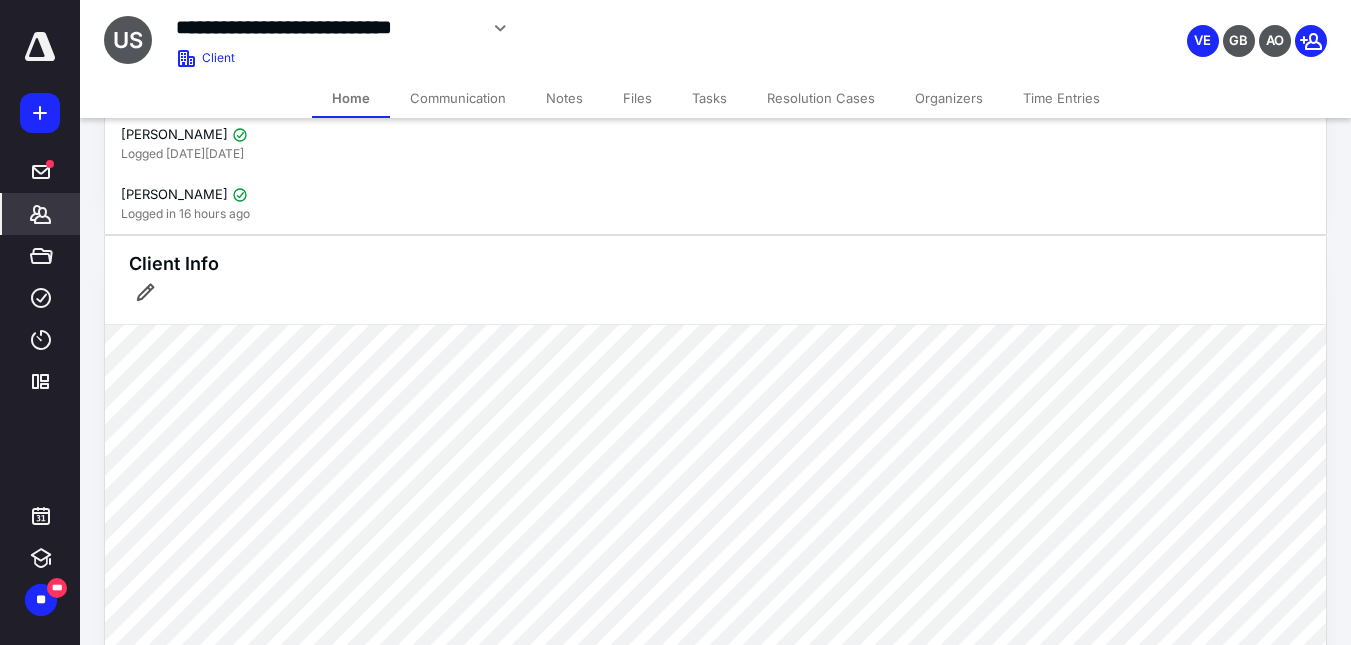 click on "Files" at bounding box center [637, 98] 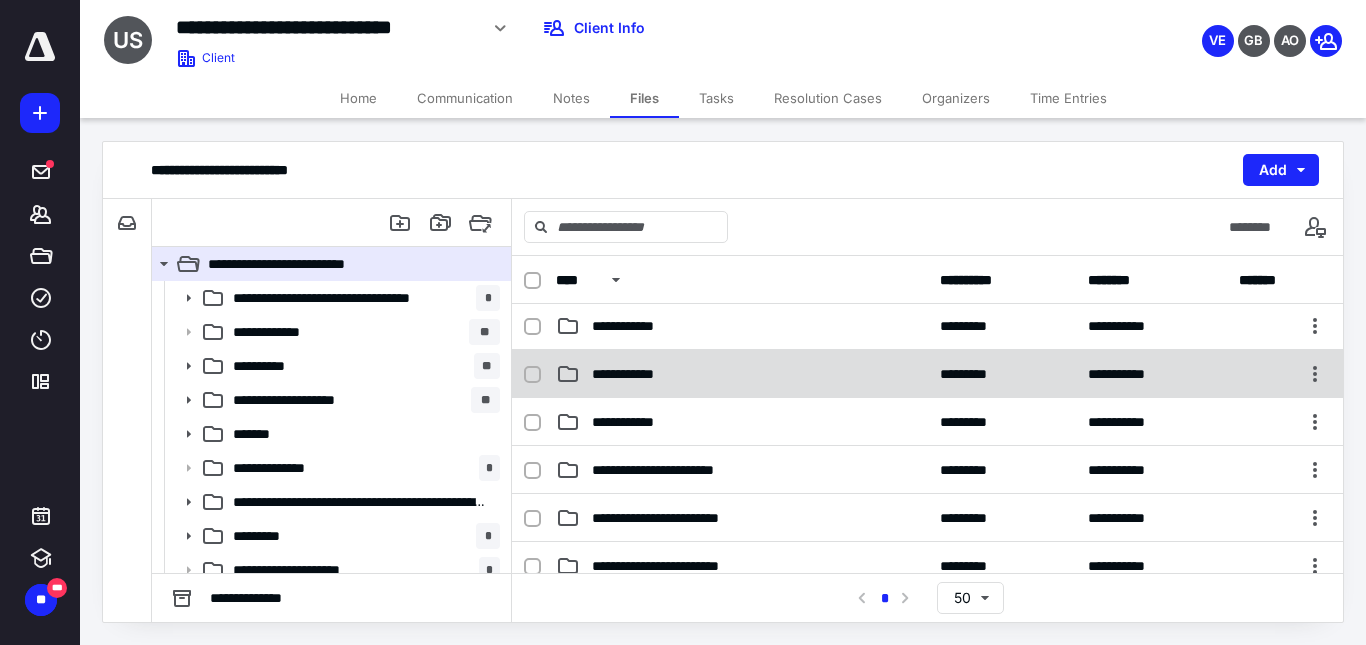 scroll, scrollTop: 495, scrollLeft: 0, axis: vertical 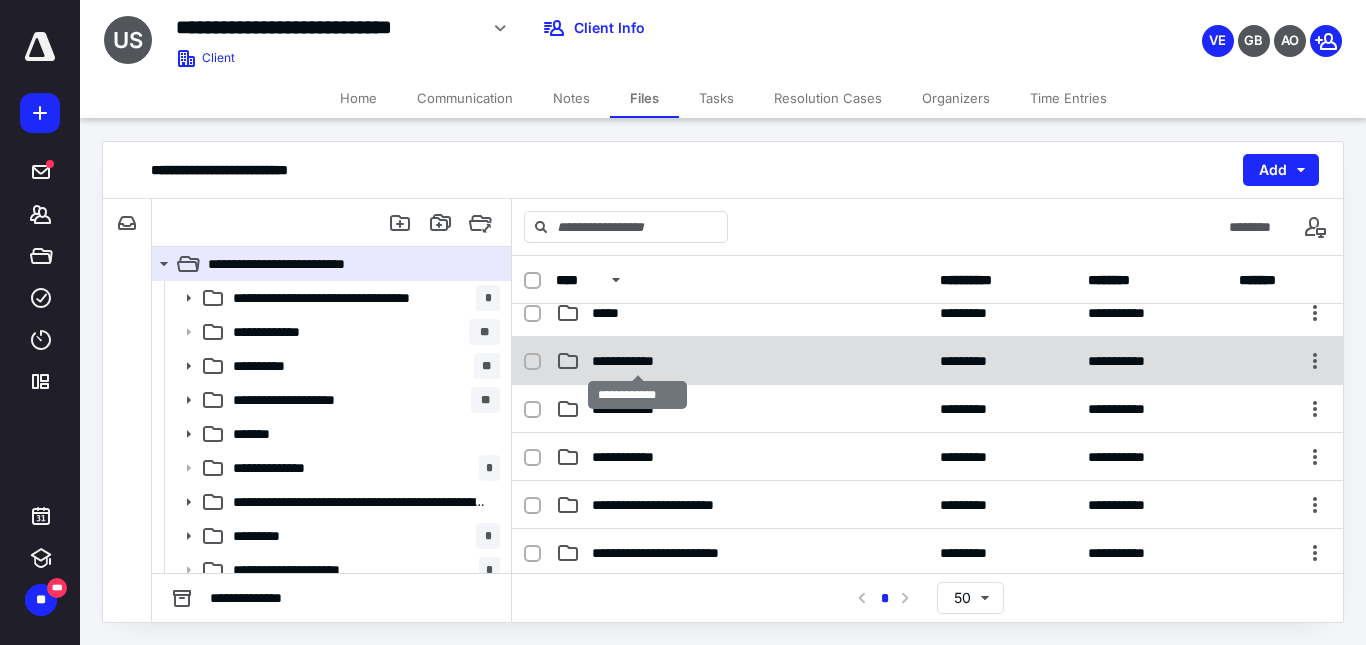click on "**********" at bounding box center [638, 361] 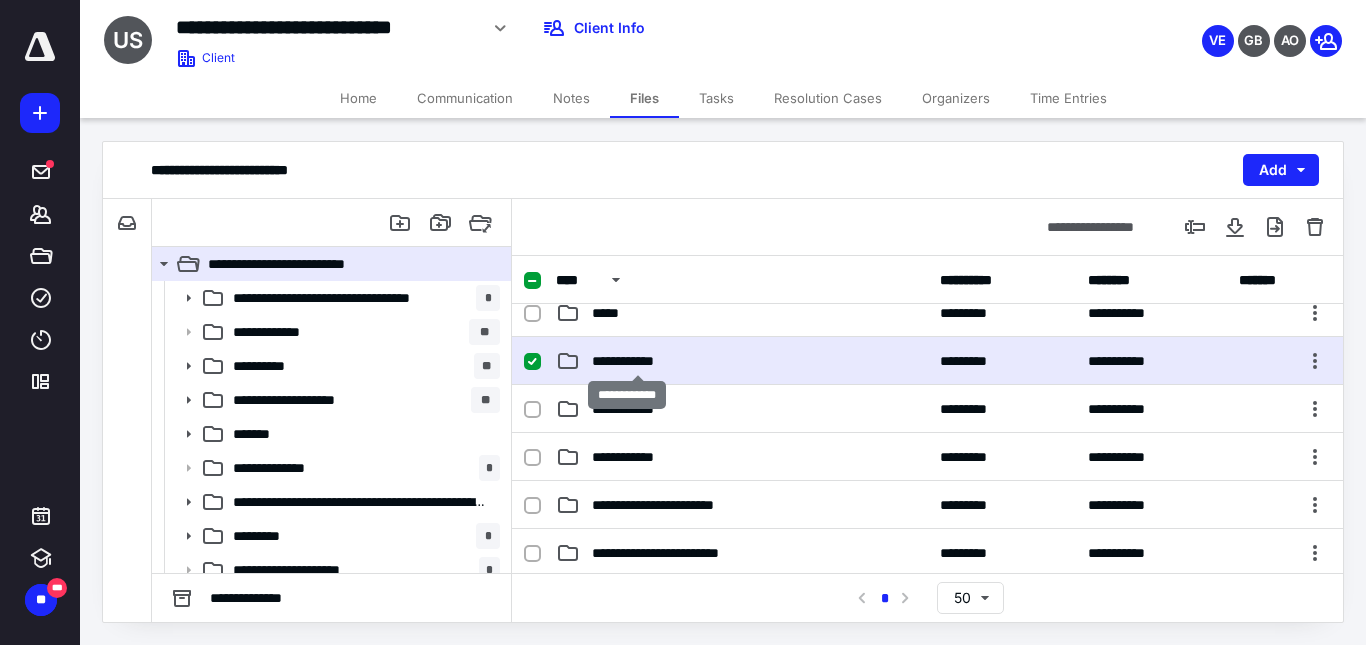 click on "**********" at bounding box center [638, 361] 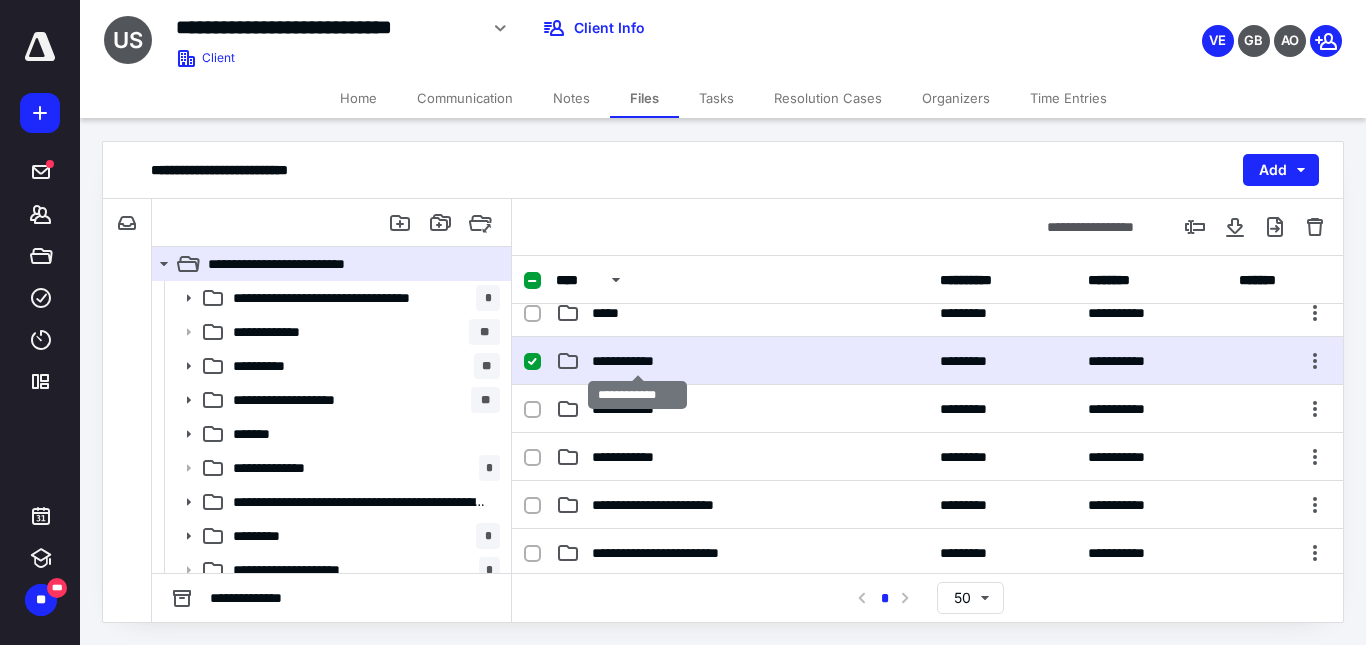 click on "**********" at bounding box center (638, 361) 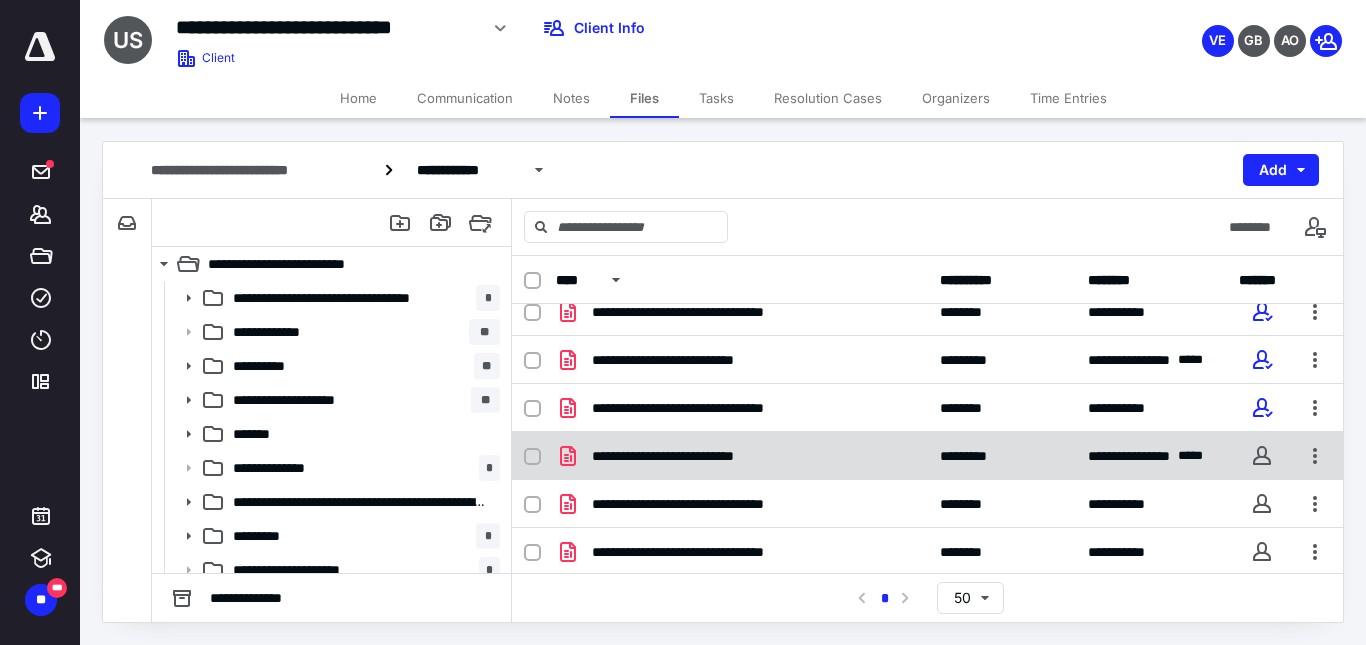 scroll, scrollTop: 403, scrollLeft: 0, axis: vertical 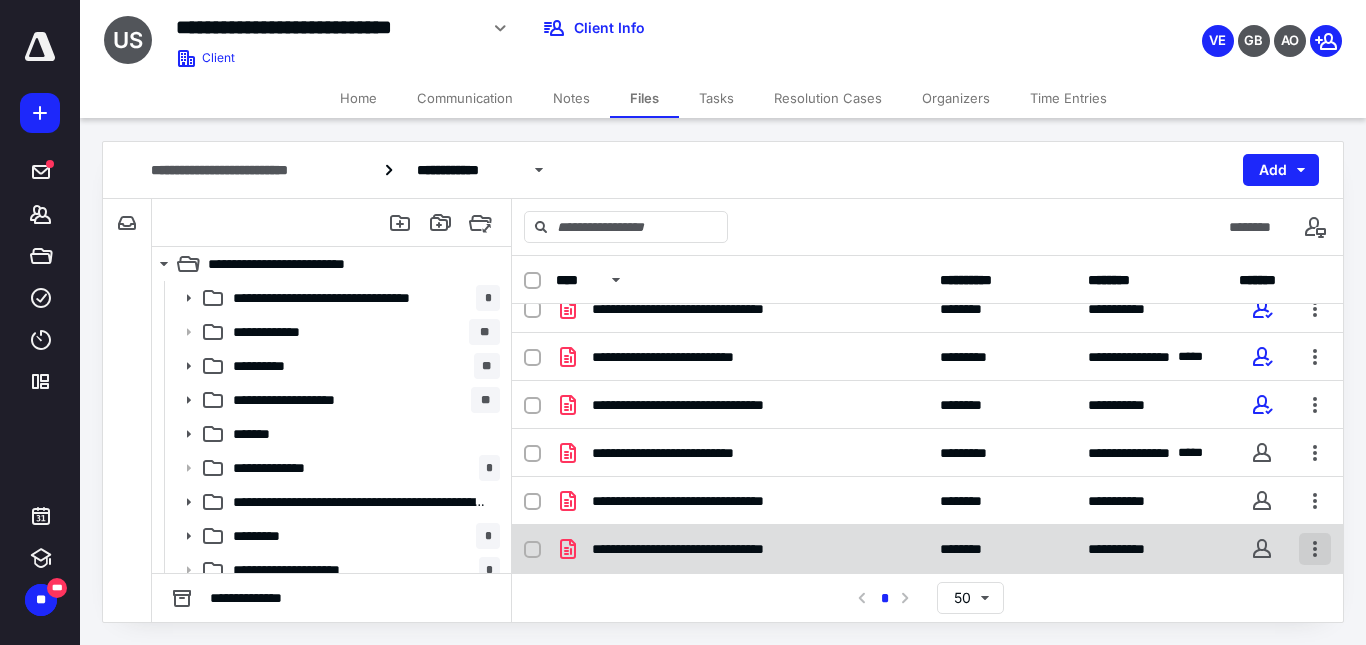 click at bounding box center (1315, 549) 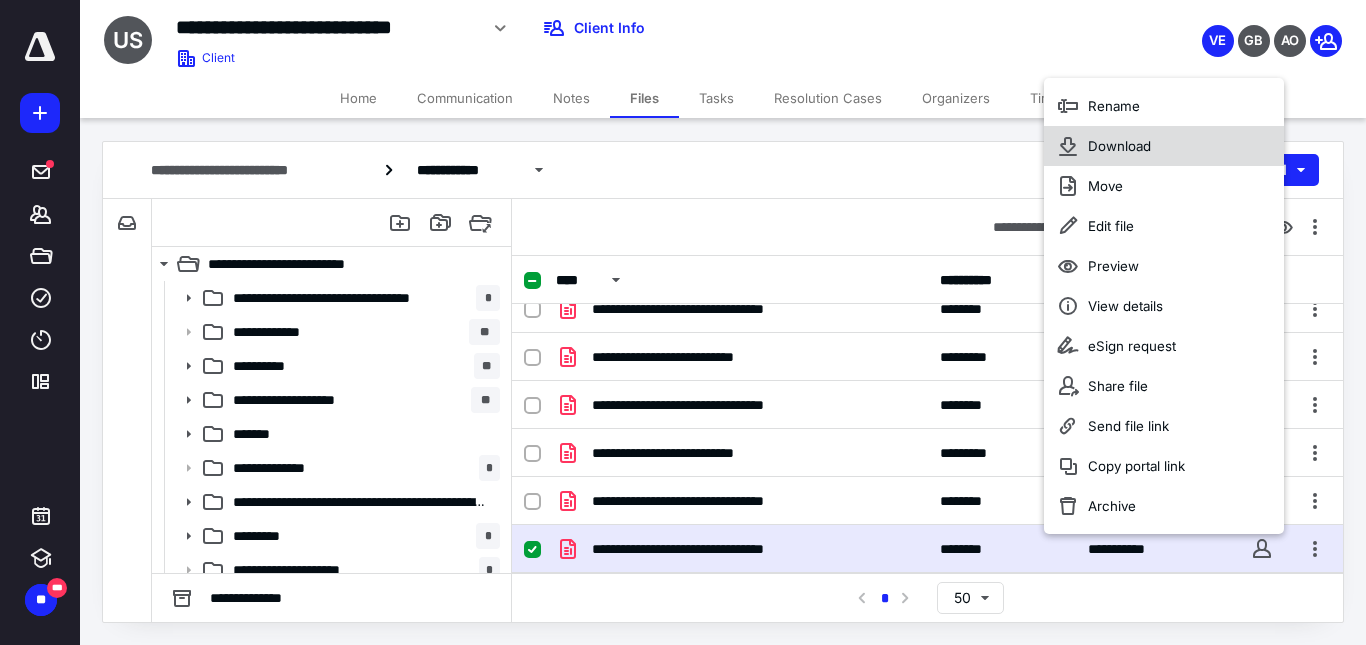 click on "Download" at bounding box center [1119, 146] 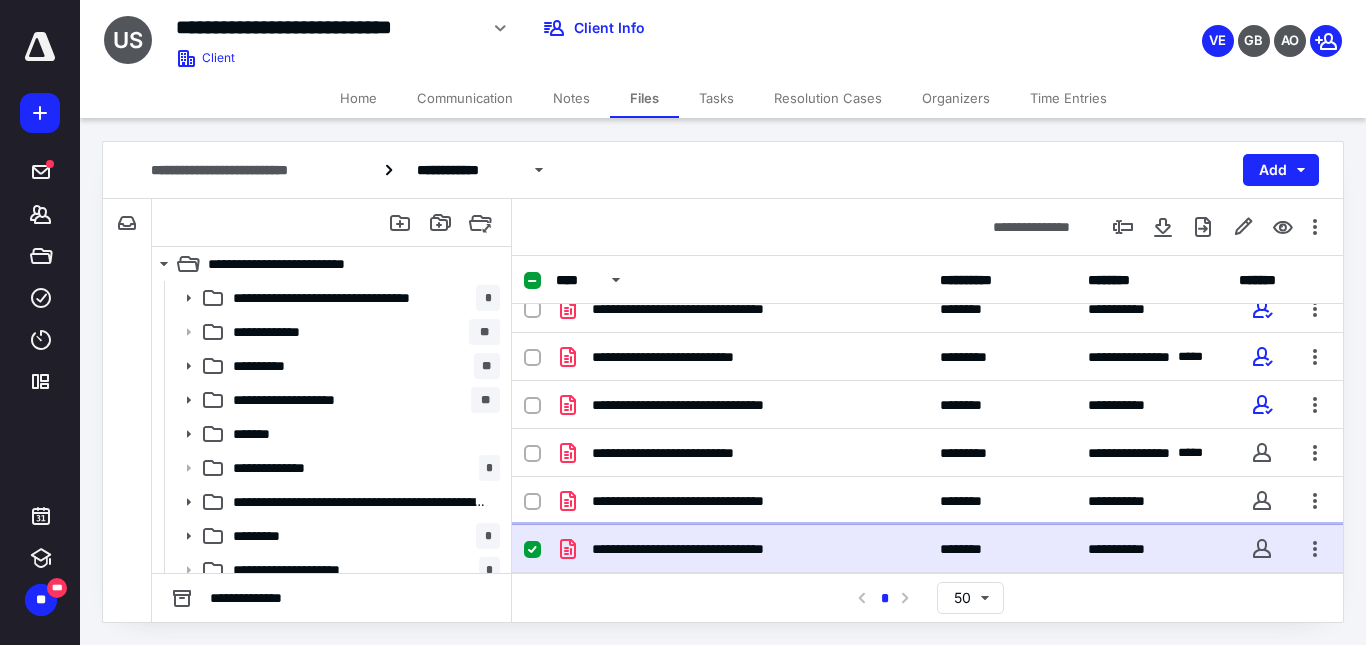 click 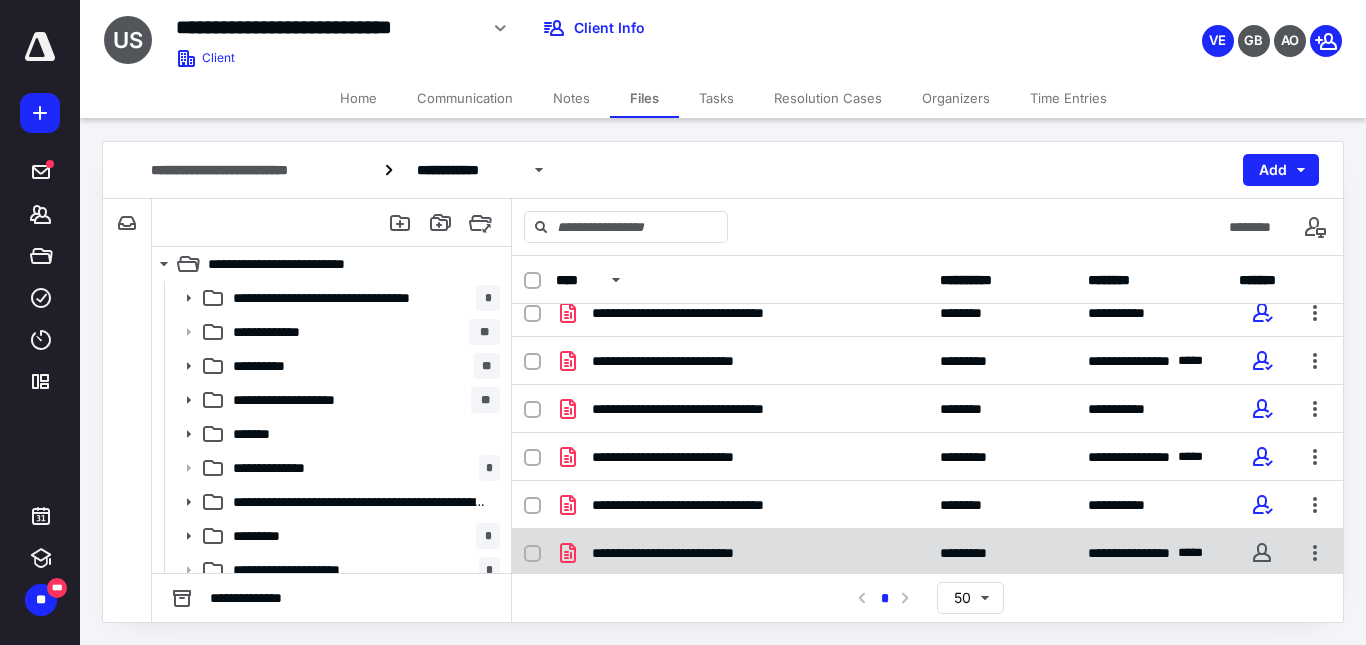 scroll, scrollTop: 403, scrollLeft: 0, axis: vertical 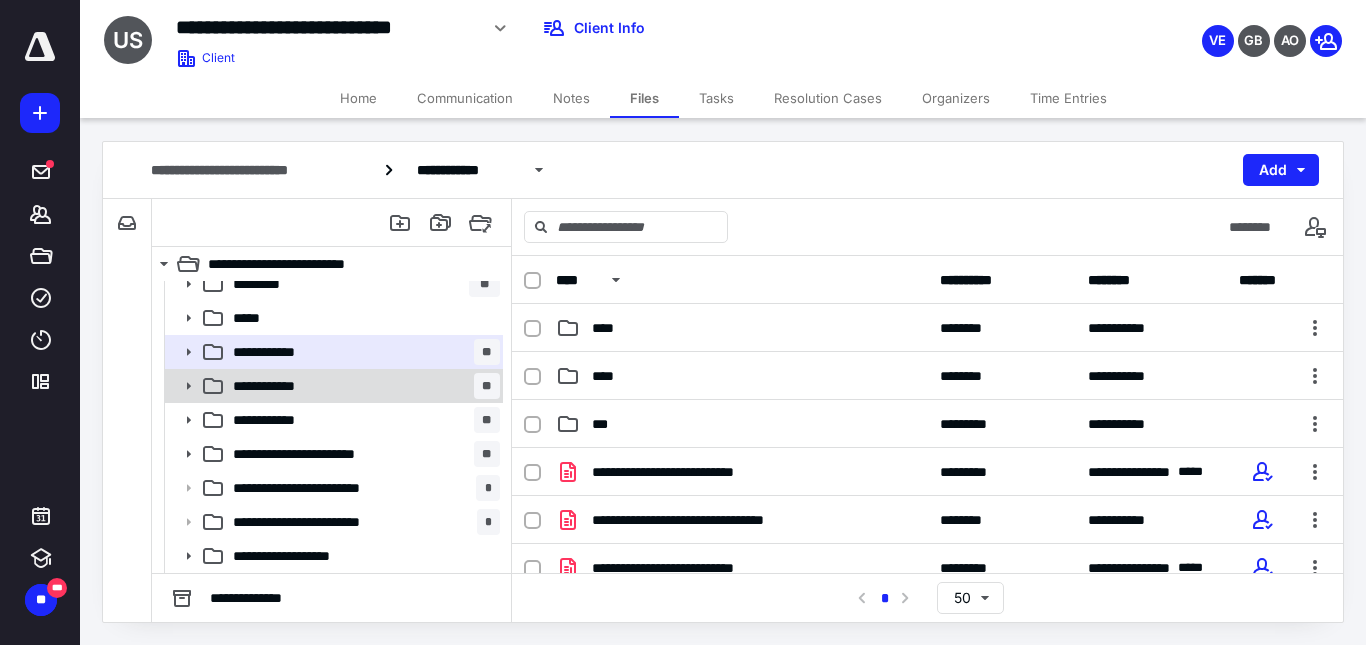 click on "**********" at bounding box center [362, 386] 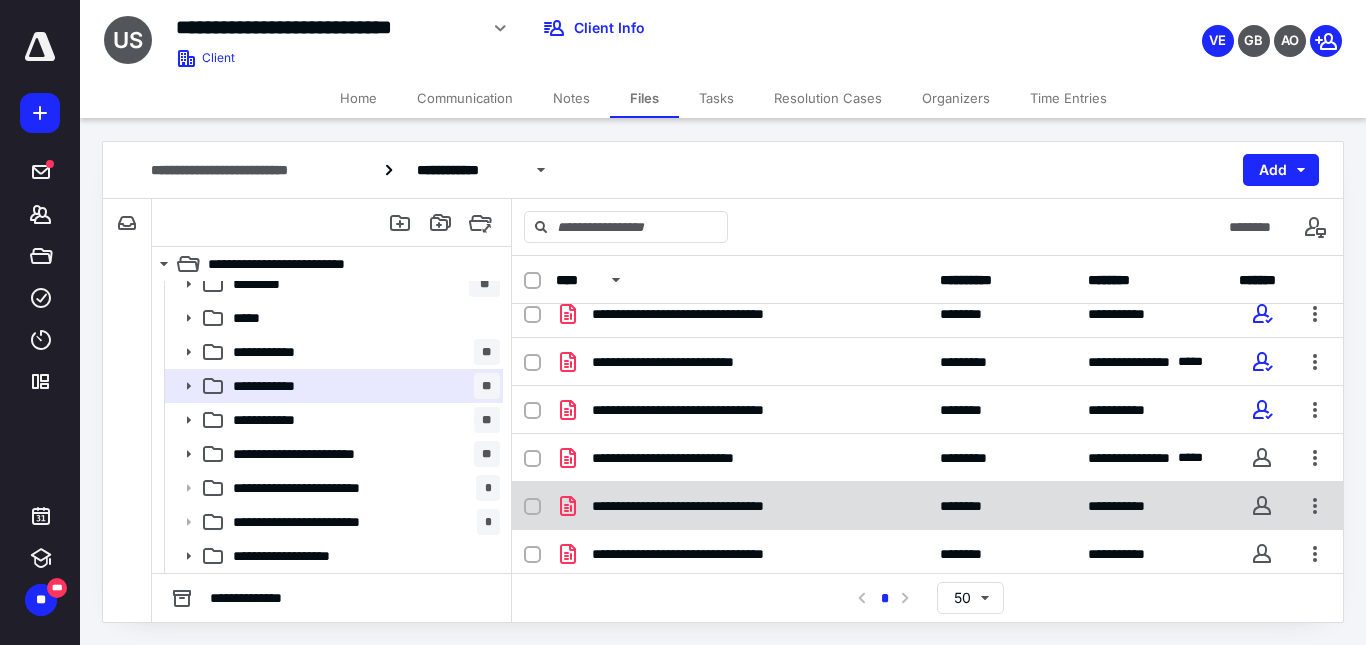 scroll, scrollTop: 403, scrollLeft: 0, axis: vertical 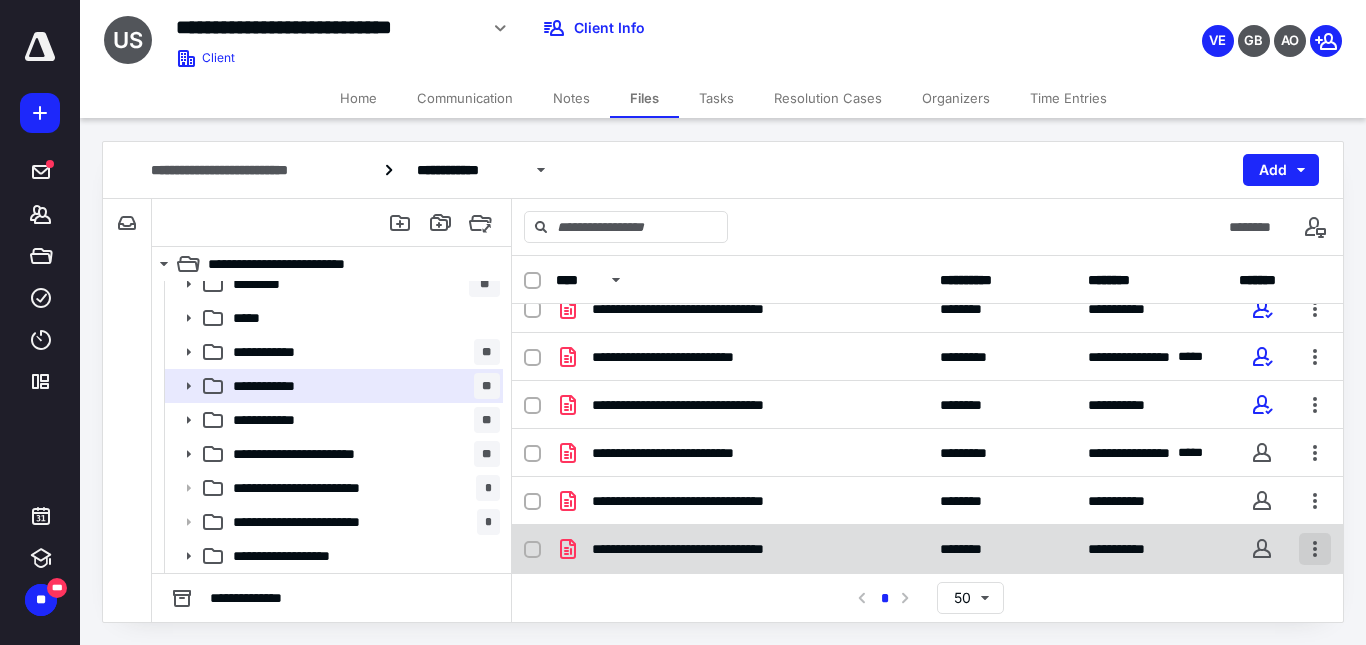 click at bounding box center [1315, 549] 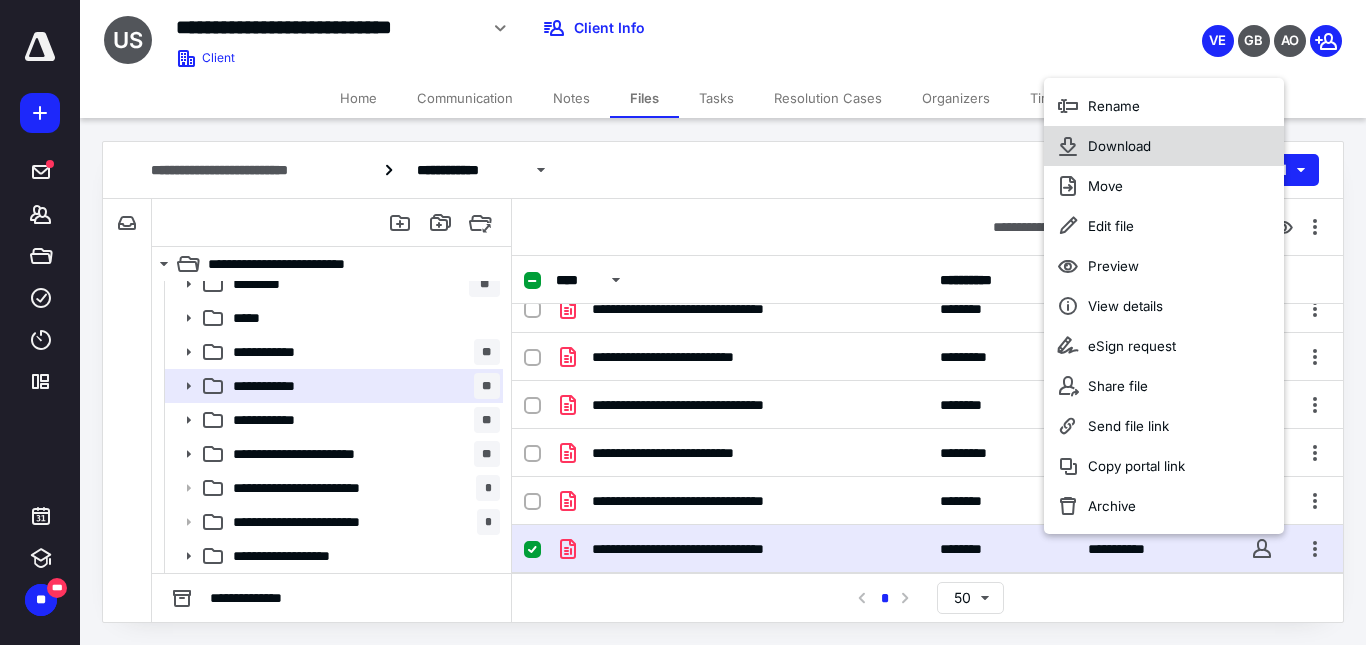 click on "Download" at bounding box center (1164, 146) 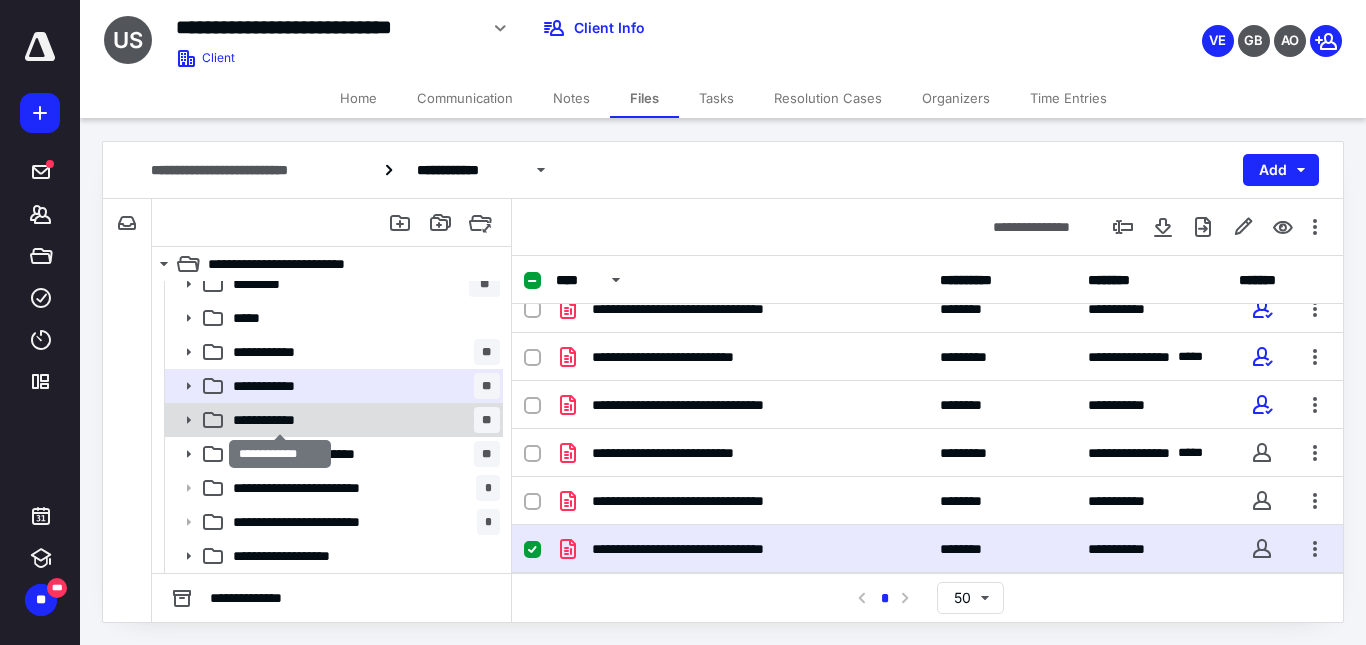 click on "**********" at bounding box center [280, 420] 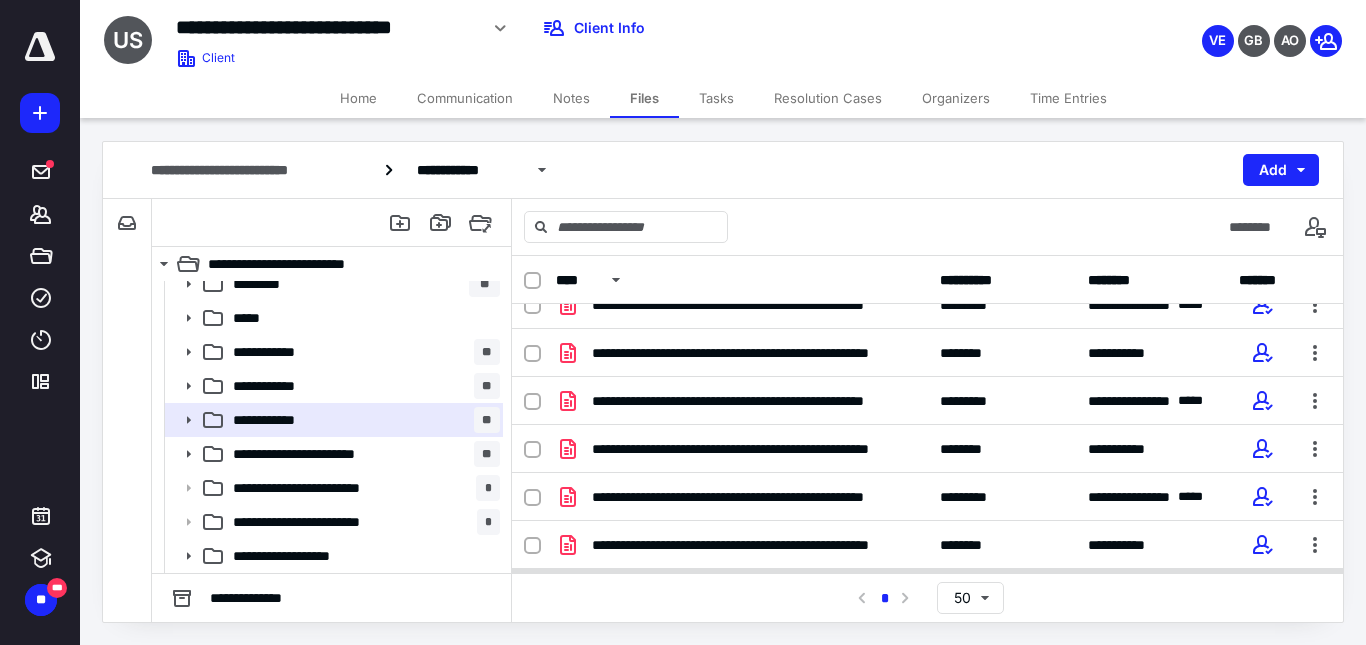 scroll, scrollTop: 307, scrollLeft: 0, axis: vertical 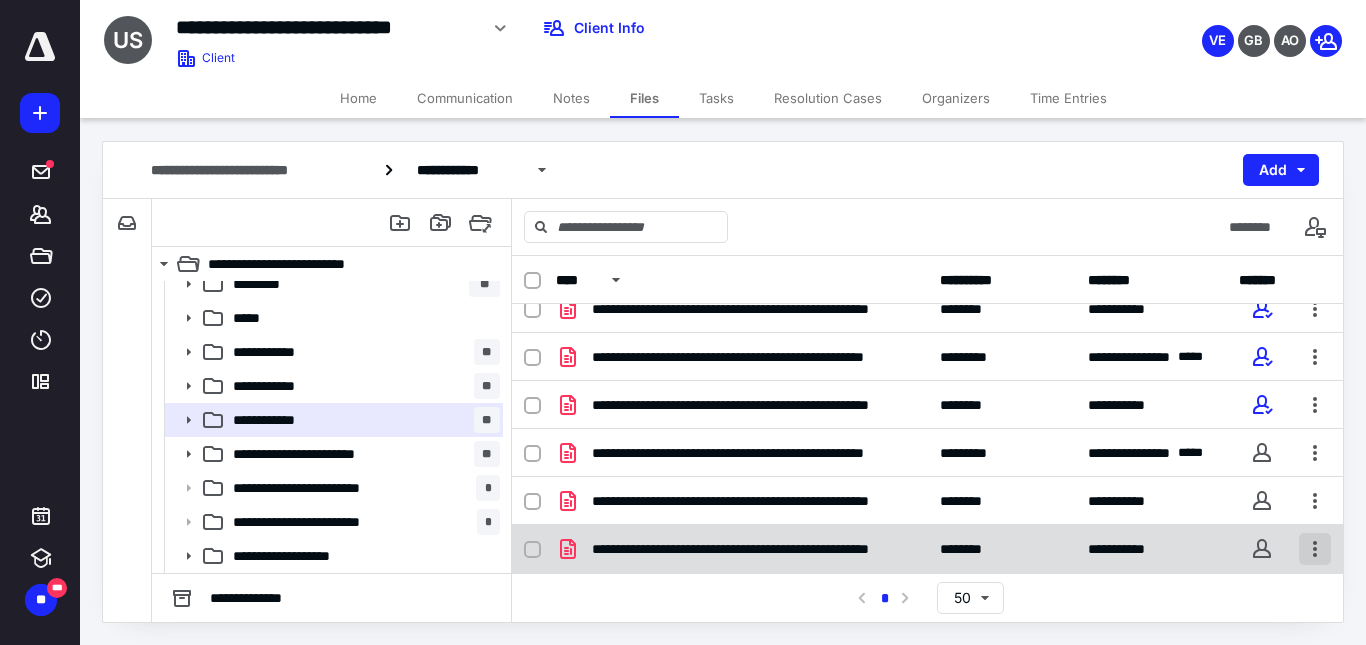 click at bounding box center [1315, 549] 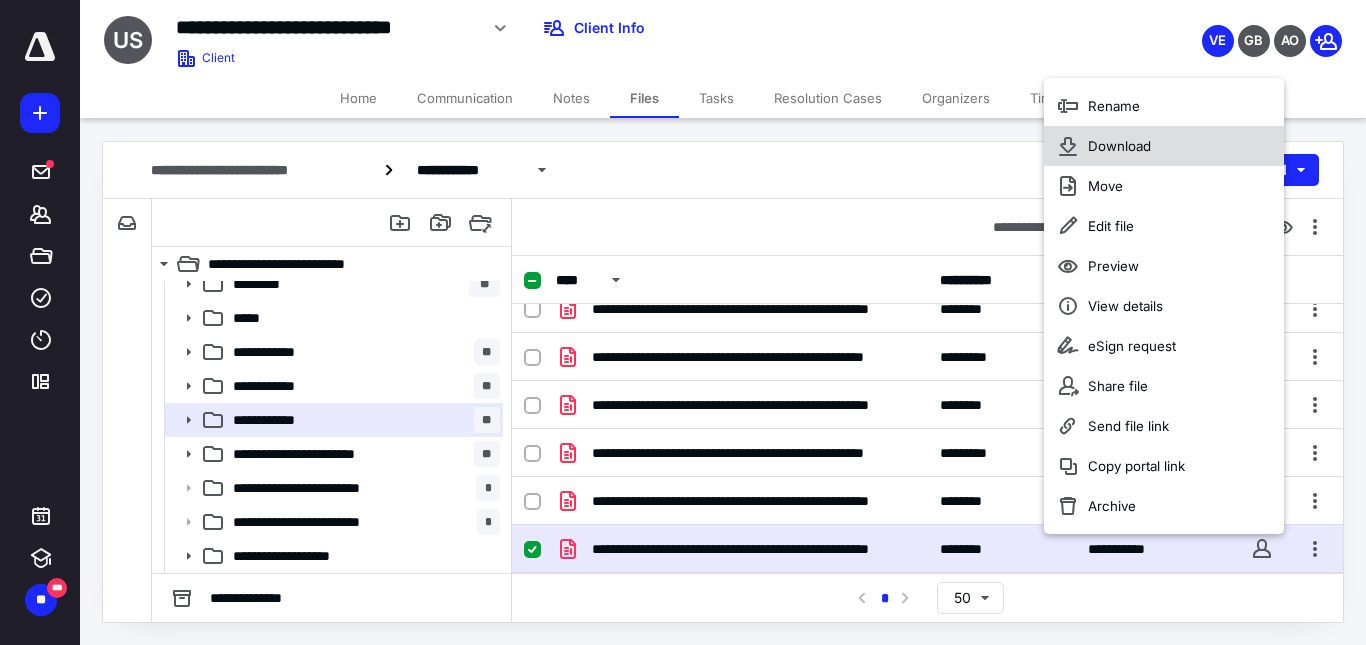 click on "Download" at bounding box center (1164, 146) 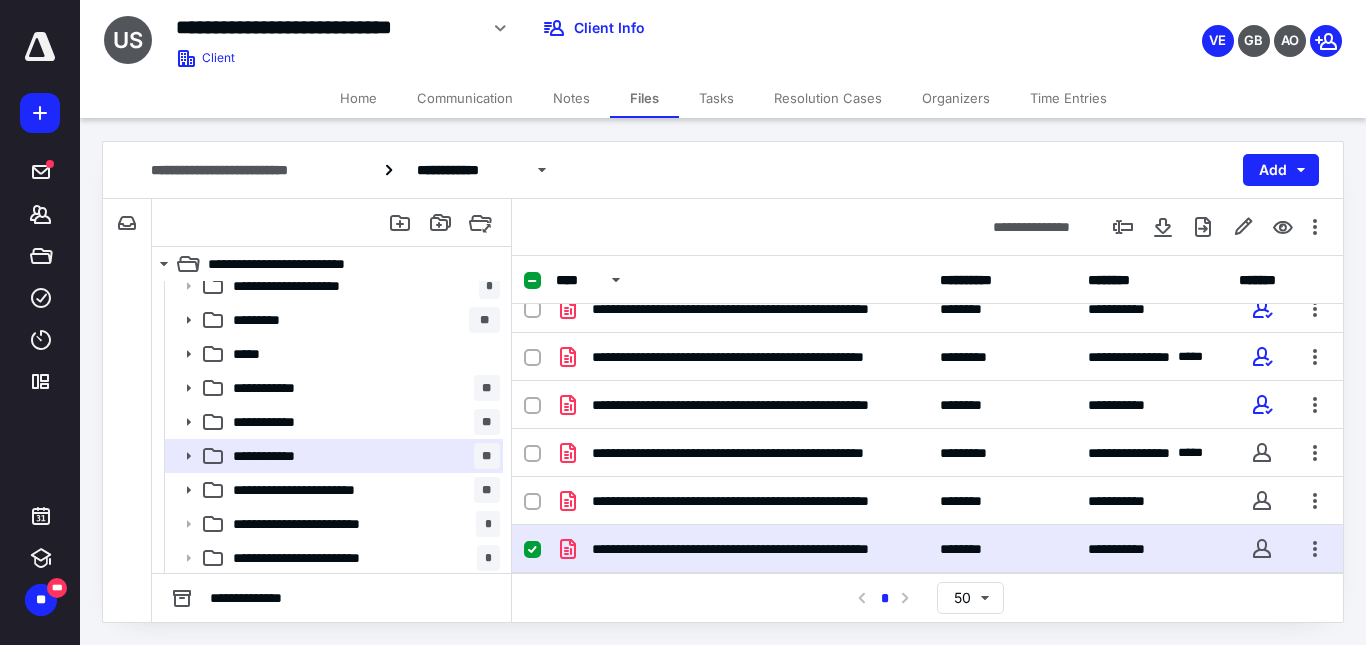 scroll, scrollTop: 320, scrollLeft: 0, axis: vertical 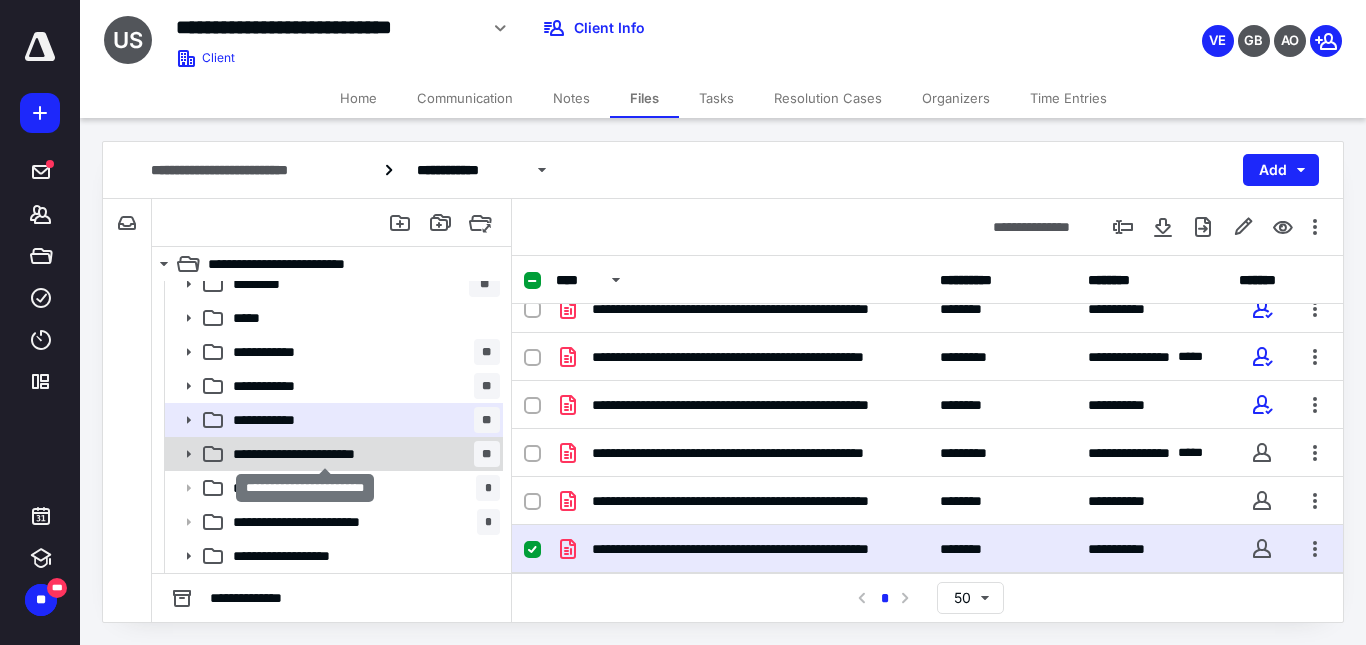 click on "**********" at bounding box center [324, 454] 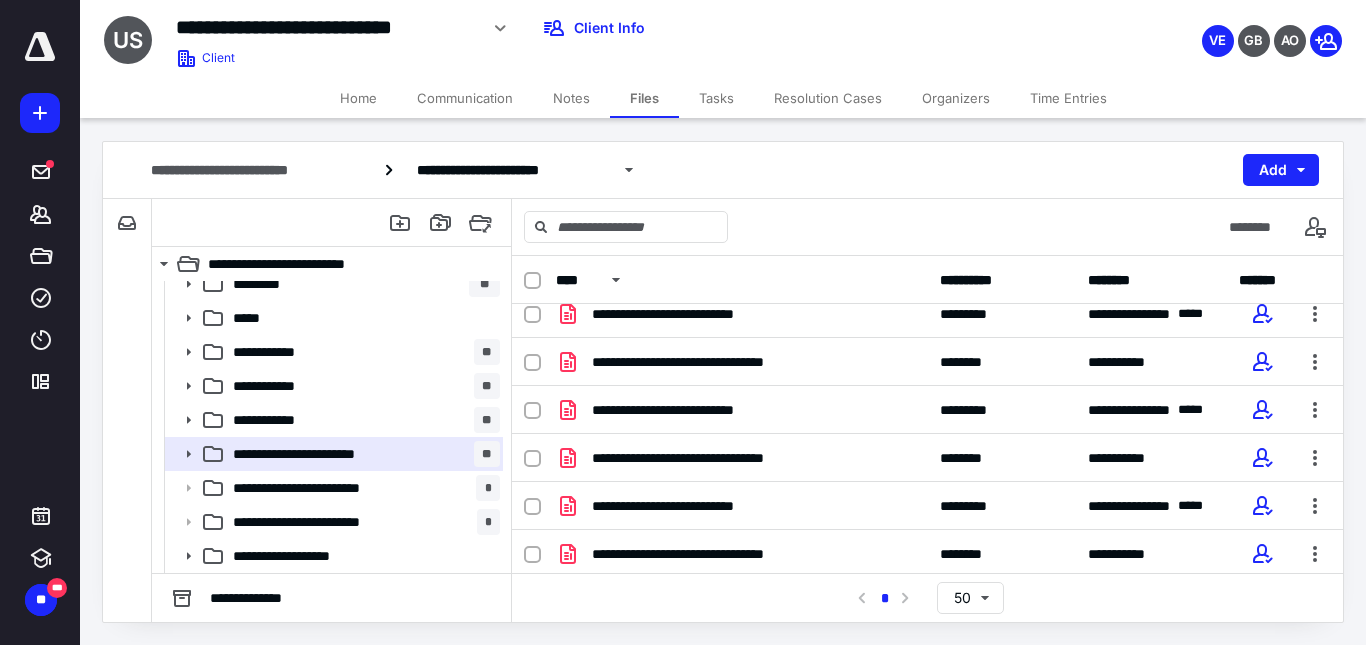 scroll, scrollTop: 403, scrollLeft: 0, axis: vertical 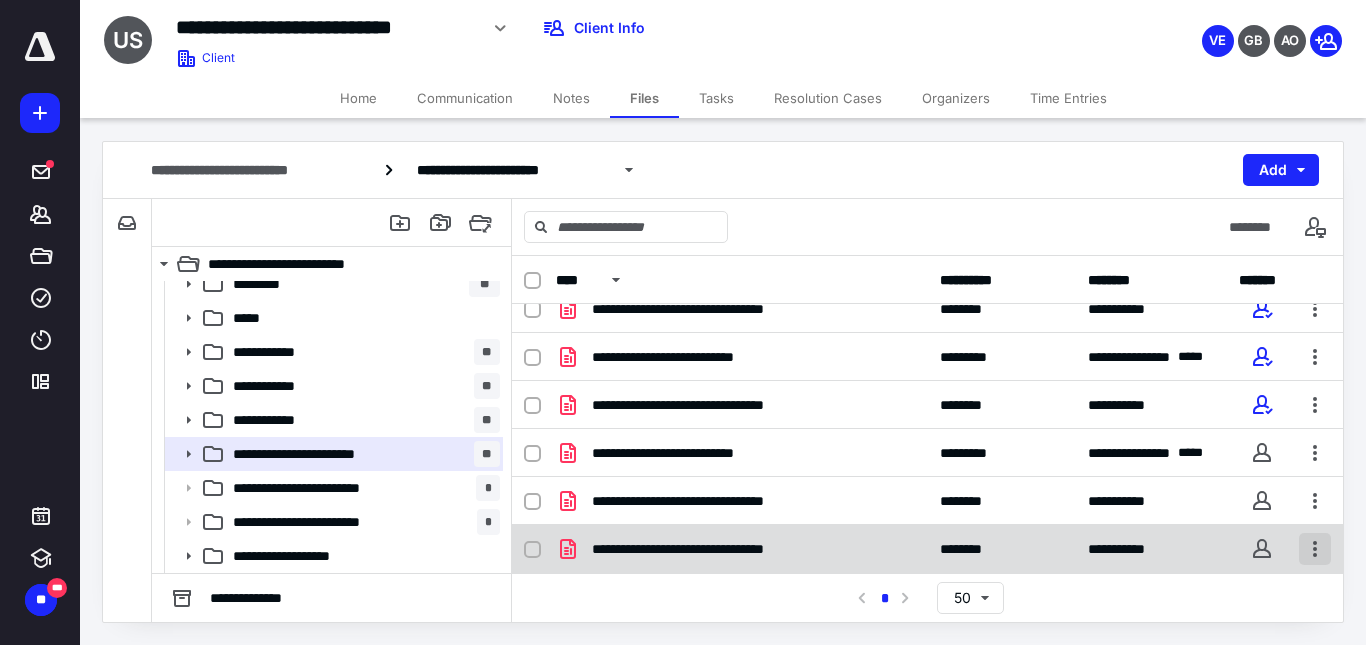 click at bounding box center [1315, 549] 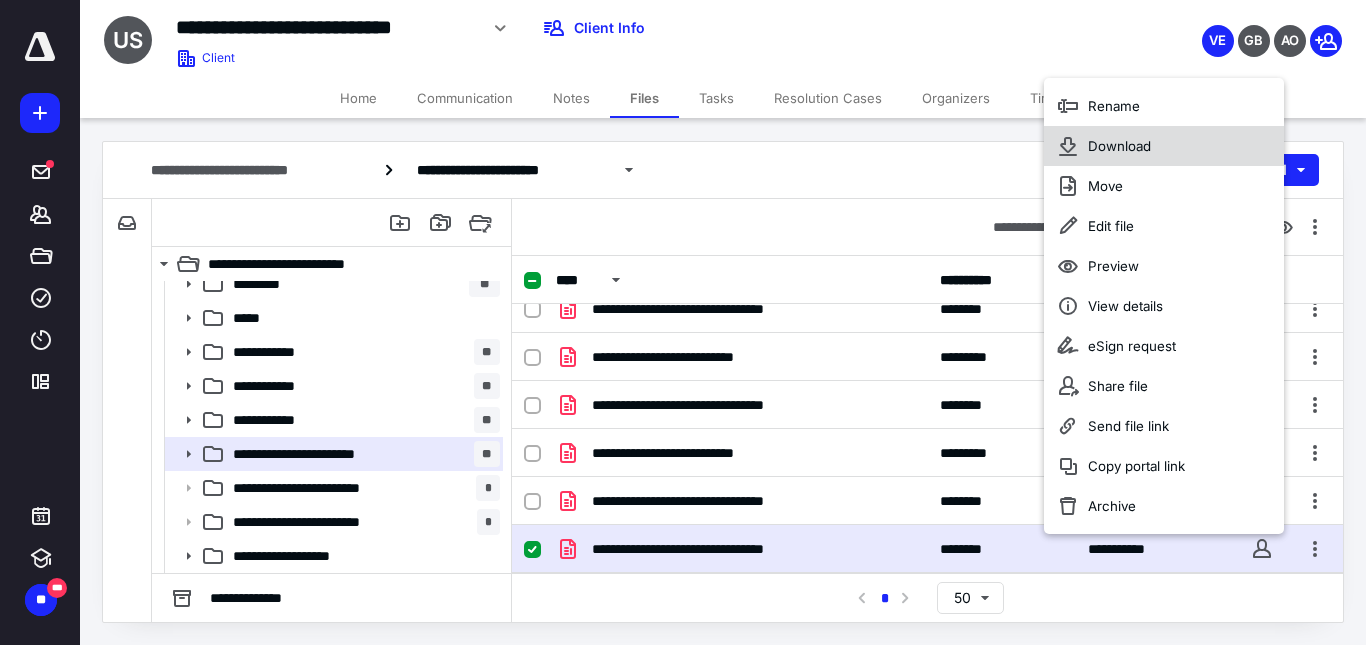 click on "Download" at bounding box center (1164, 146) 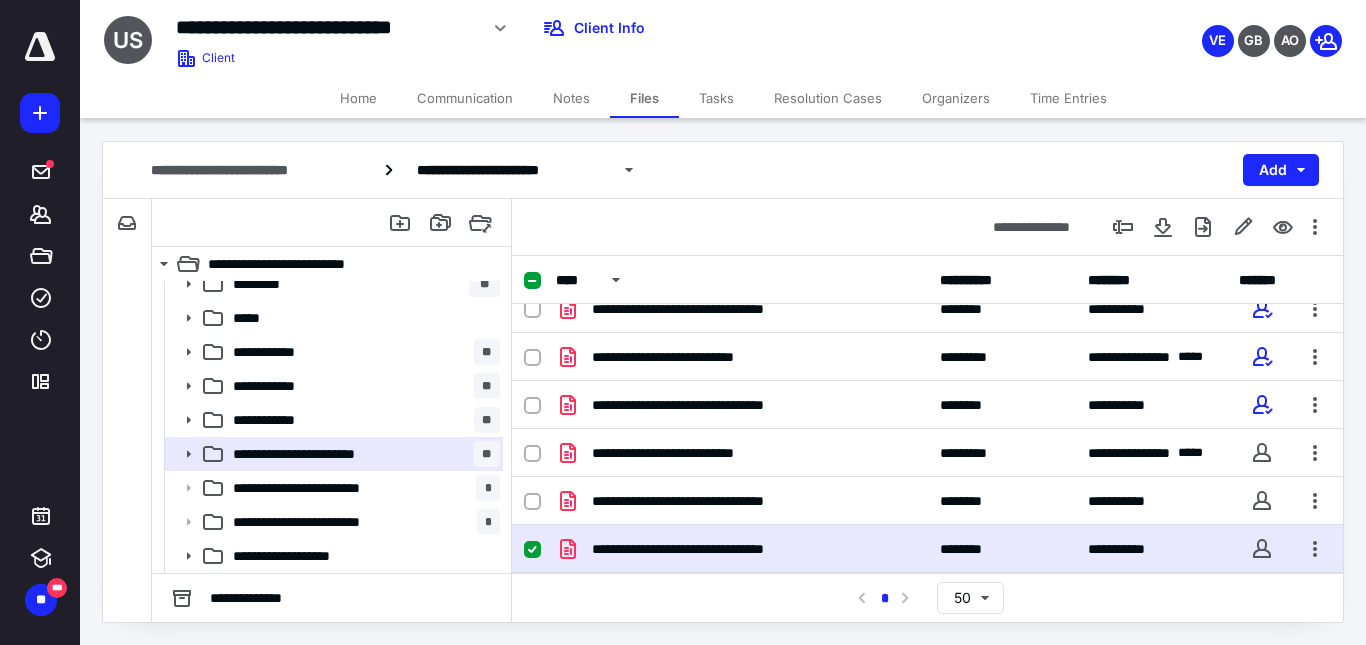 drag, startPoint x: 322, startPoint y: 484, endPoint x: 491, endPoint y: 462, distance: 170.42593 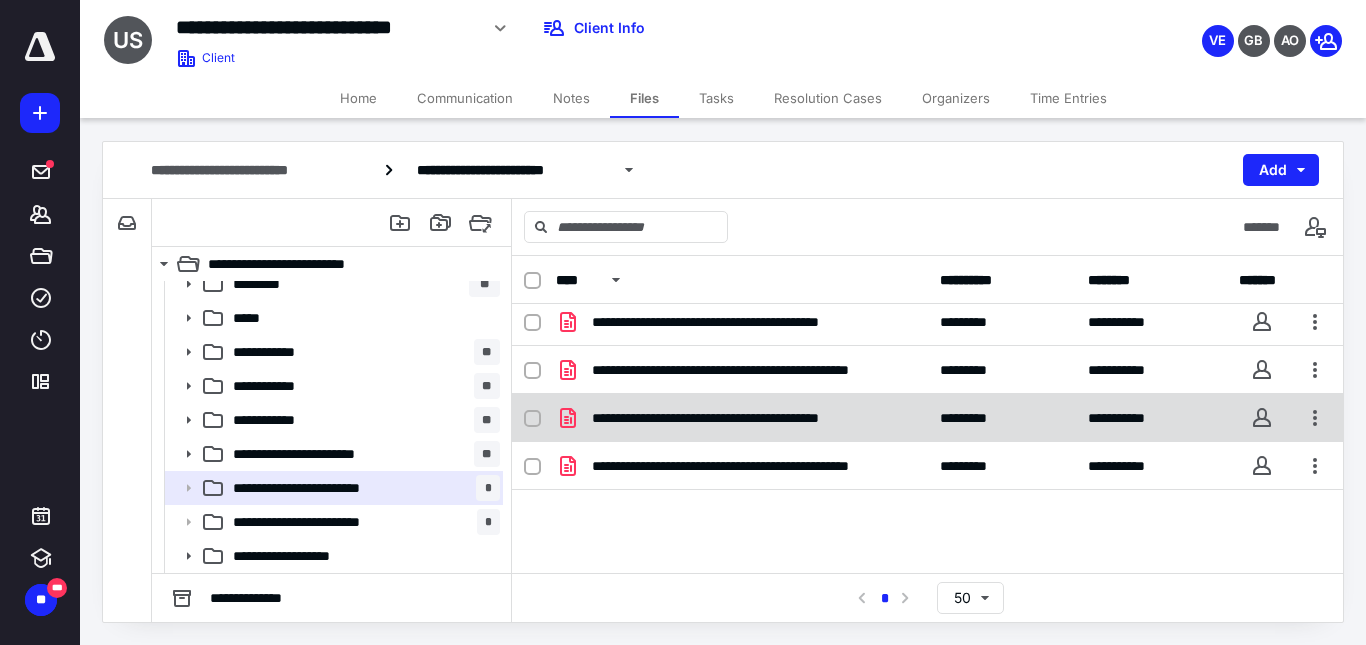scroll, scrollTop: 0, scrollLeft: 0, axis: both 